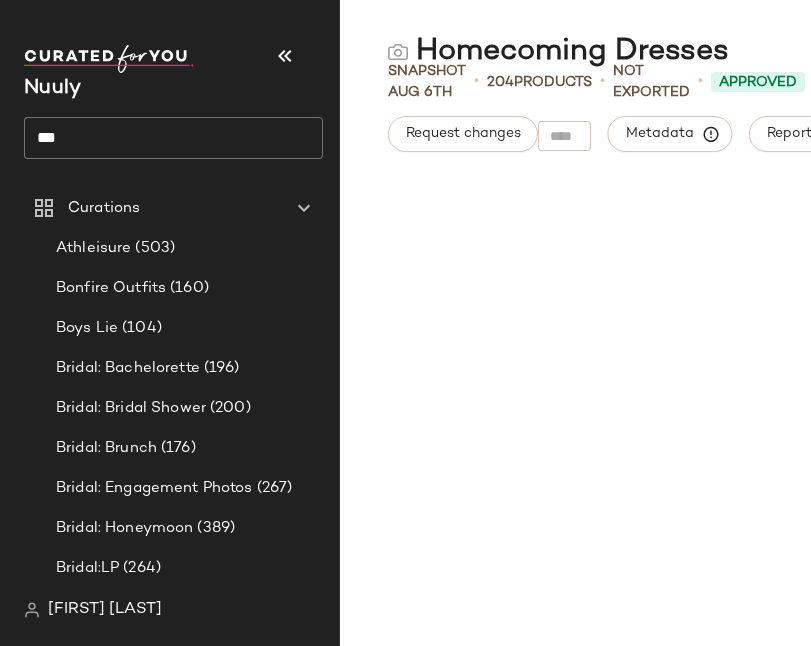 scroll, scrollTop: 0, scrollLeft: 0, axis: both 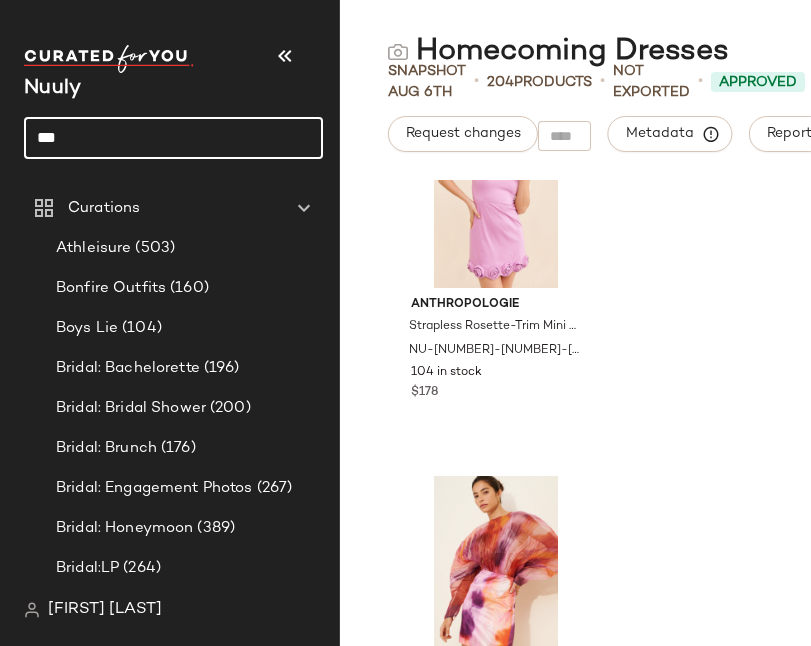drag, startPoint x: 100, startPoint y: 134, endPoint x: 13, endPoint y: 134, distance: 87 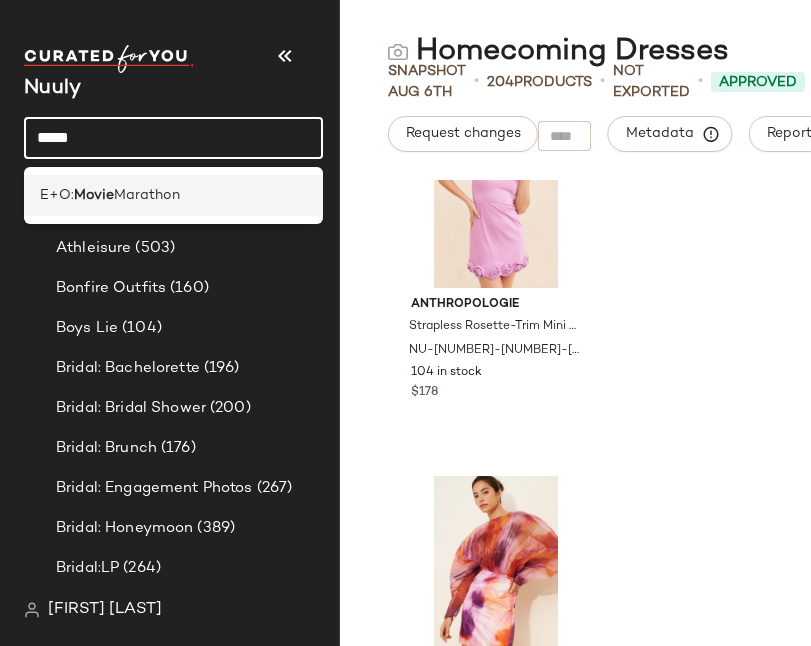 type on "*****" 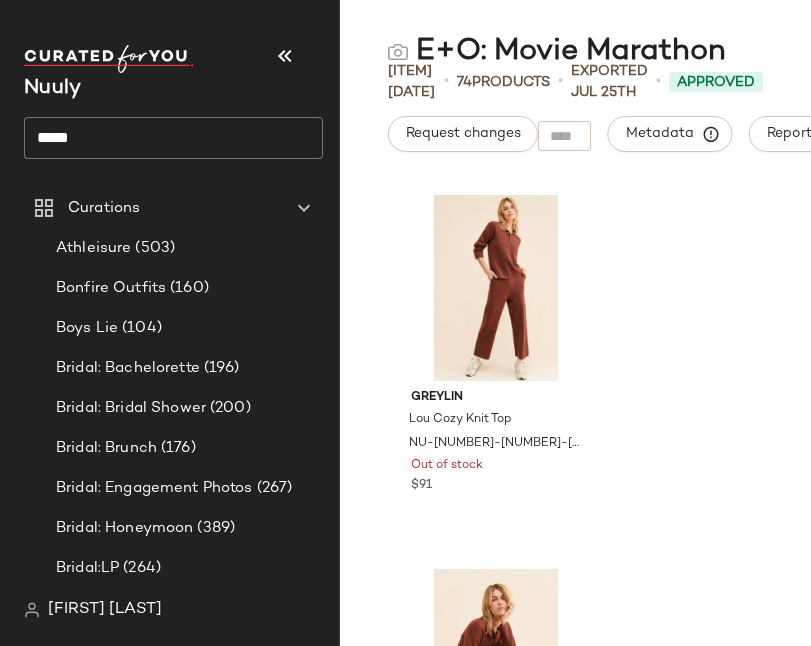 click on "E+O: Movie Marathon [DATE] • [NUMBER] Products • Exported [DATE] • Approved Request changes Metadata Report [BRAND] [NAME] [ITEM] NU-[NUMBER]-[NUMBER]-[NUMBER] Out of stock $[NUMBER] [BRAND] [NAME] [ITEM] NU-[NUMBER]-[NUMBER]-[NUMBER] [NUMBER] in stock $[NUMBER] [BRAND] [ITEM] NU-[NUMBER]-[NUMBER]-[NUMBER] Out of stock $[NUMBER] [BRAND] [ITEM] NU-[NUMBER]-[NUMBER]-[NUMBER] [NUMBER] in stock $[NUMBER]" 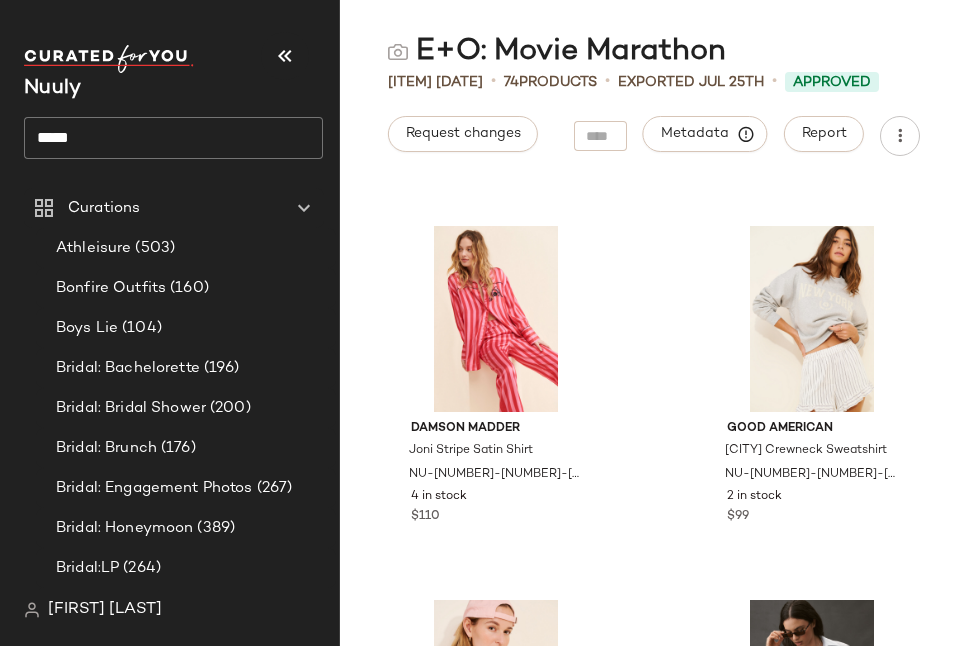 scroll, scrollTop: 4494, scrollLeft: 0, axis: vertical 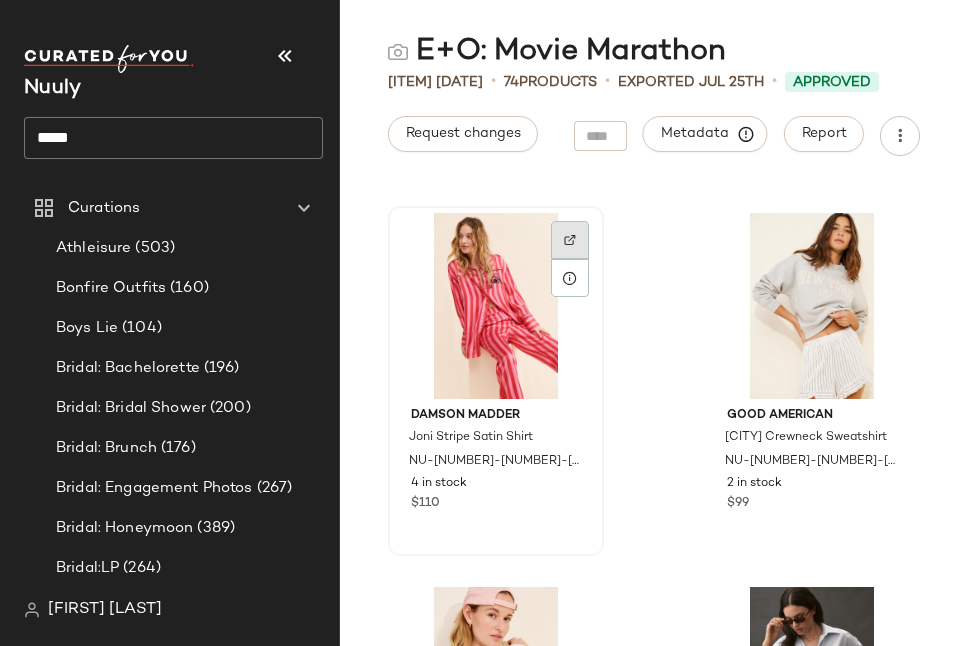 click 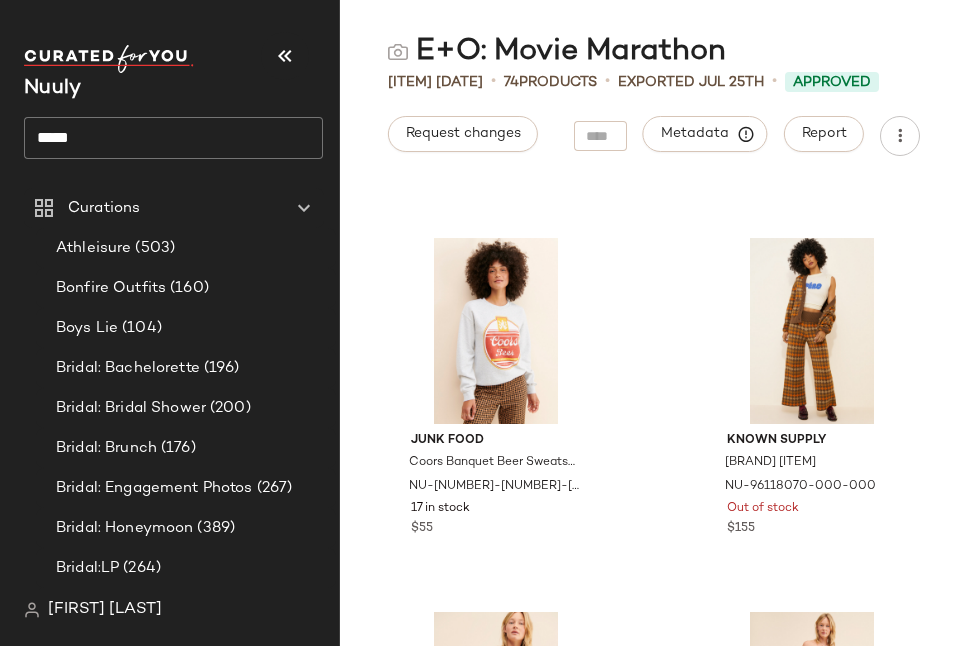scroll, scrollTop: 9724, scrollLeft: 0, axis: vertical 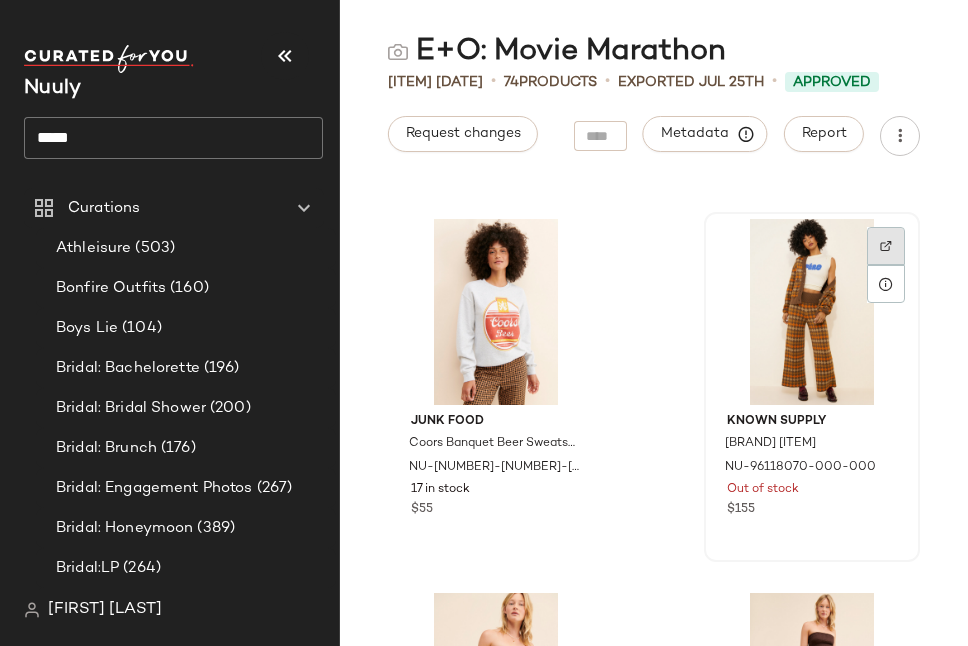 click 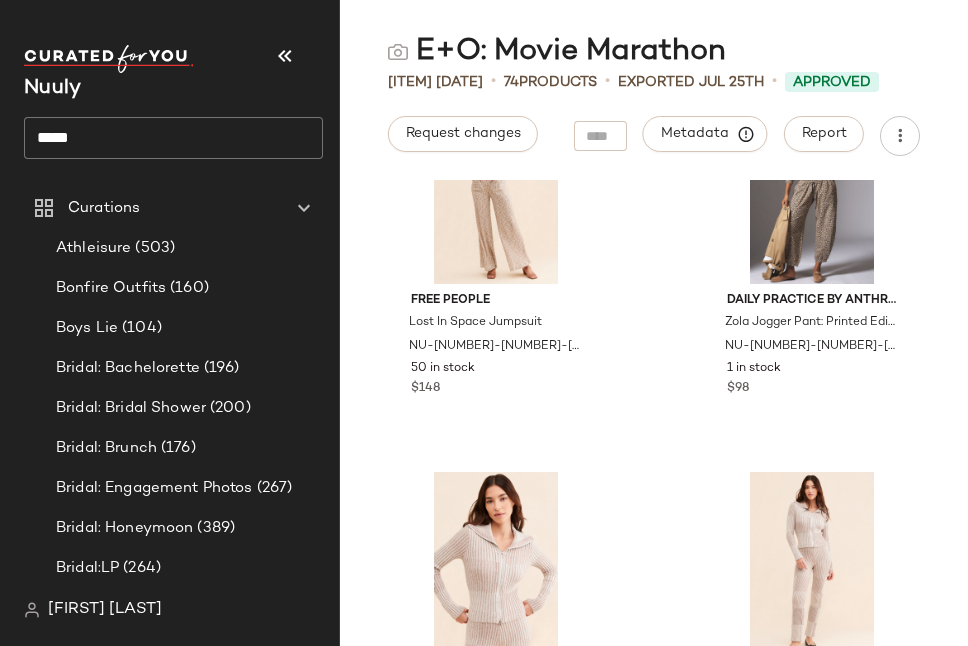 scroll, scrollTop: 13169, scrollLeft: 0, axis: vertical 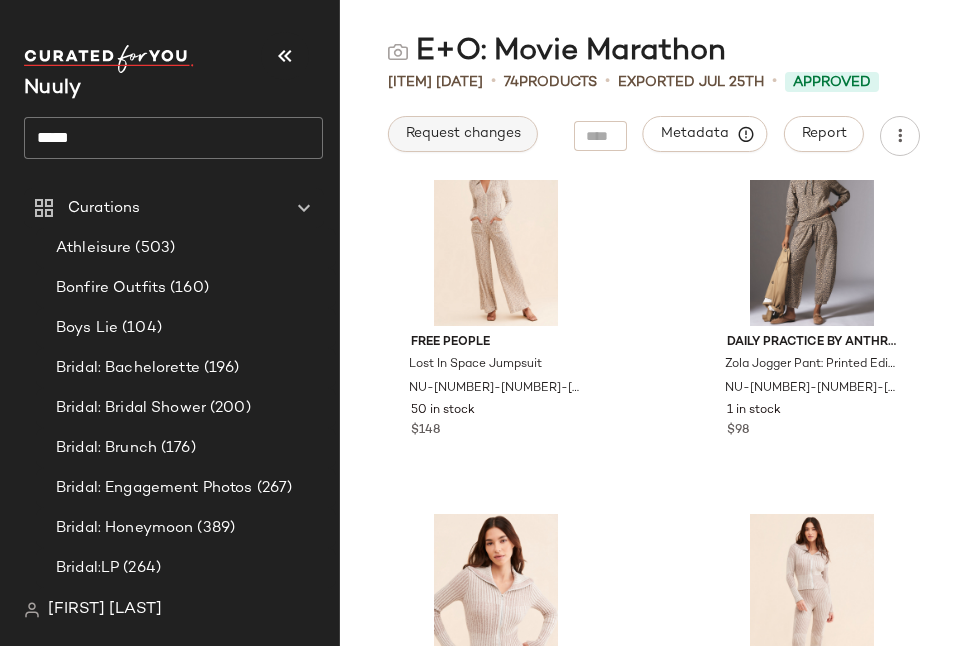 click on "Request changes" 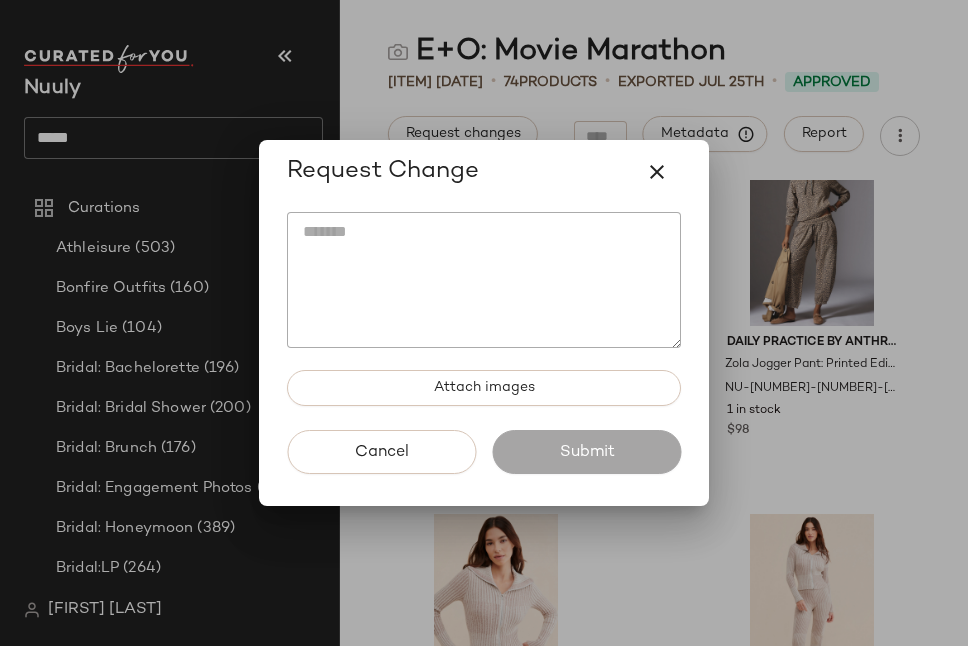 click 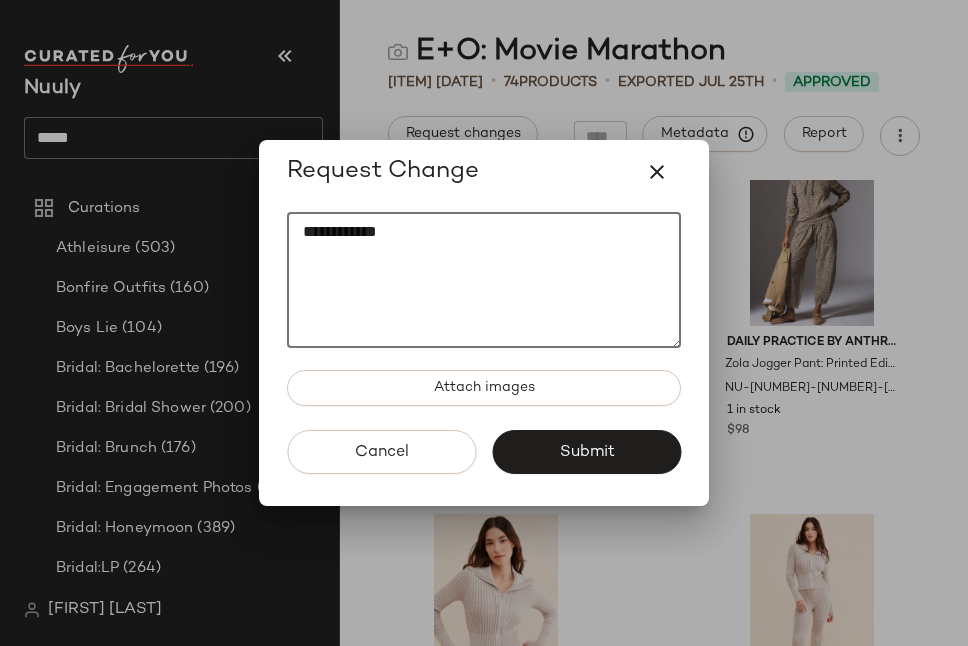 paste on "********" 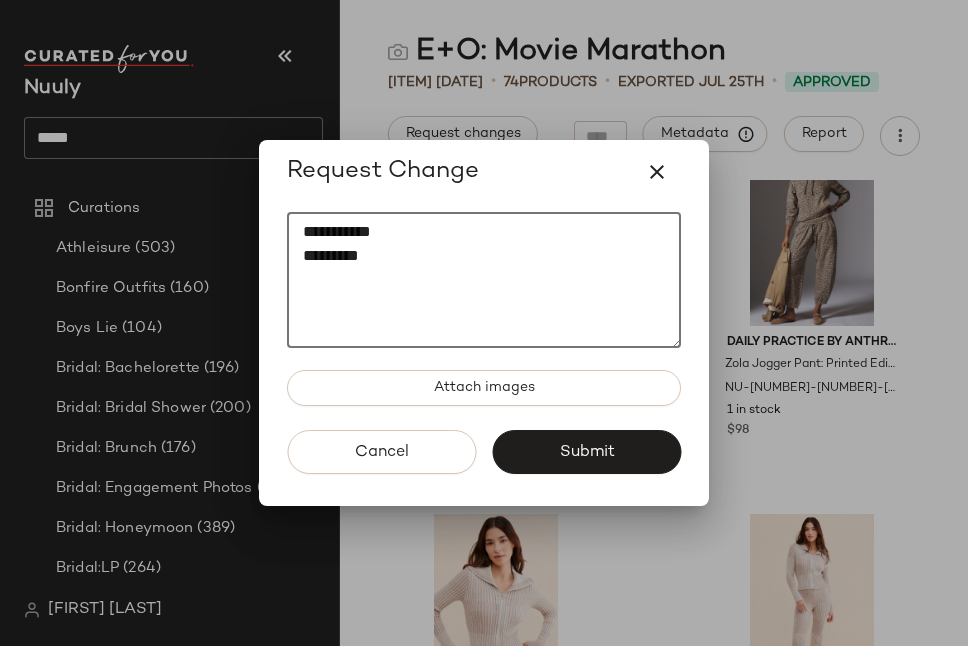 paste on "********" 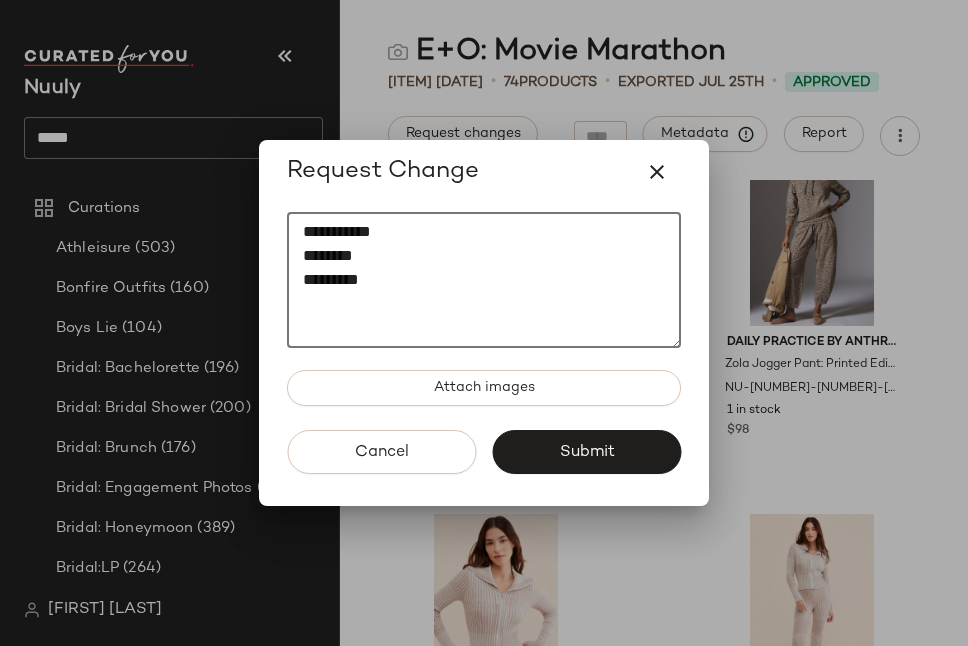 paste on "*********" 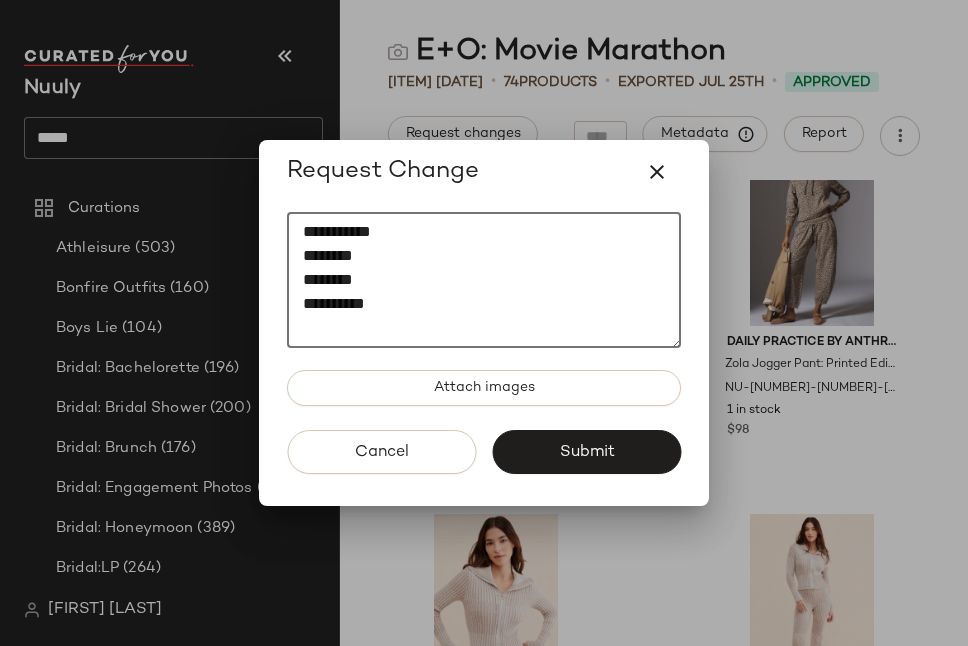 paste on "**********" 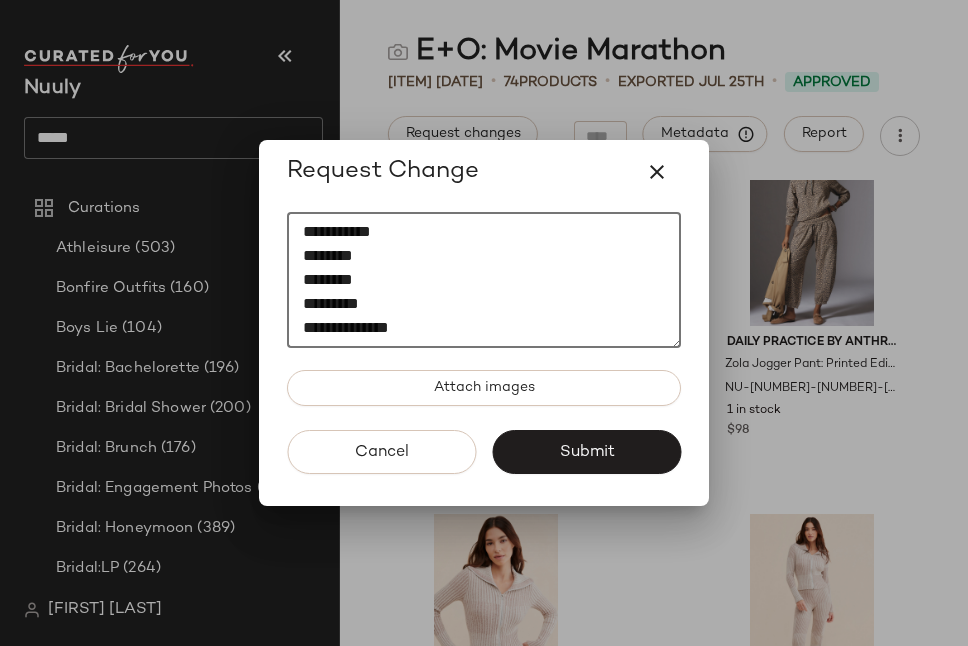scroll, scrollTop: 12, scrollLeft: 0, axis: vertical 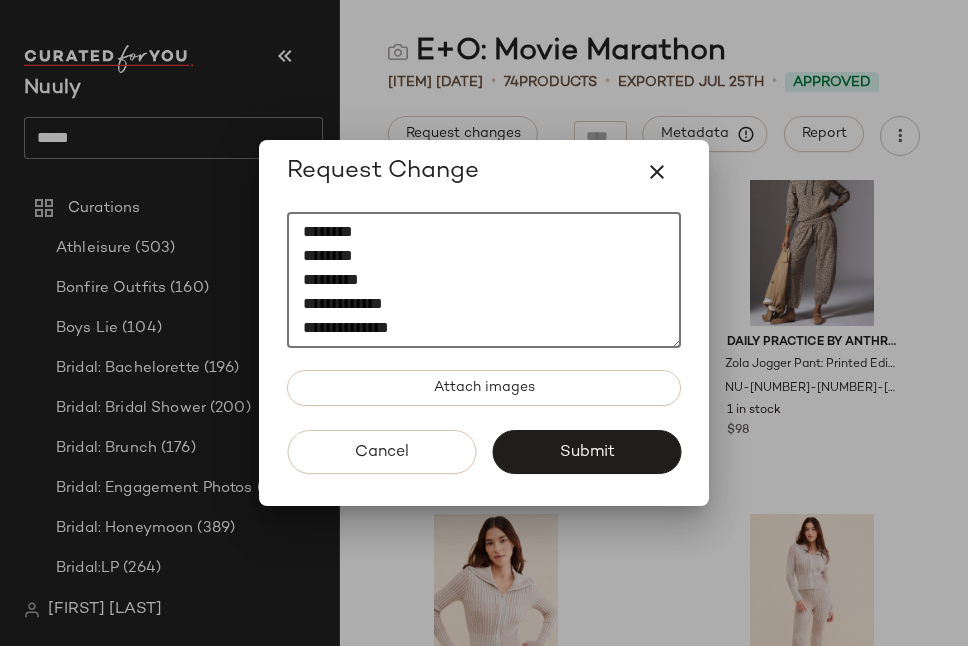 paste on "**********" 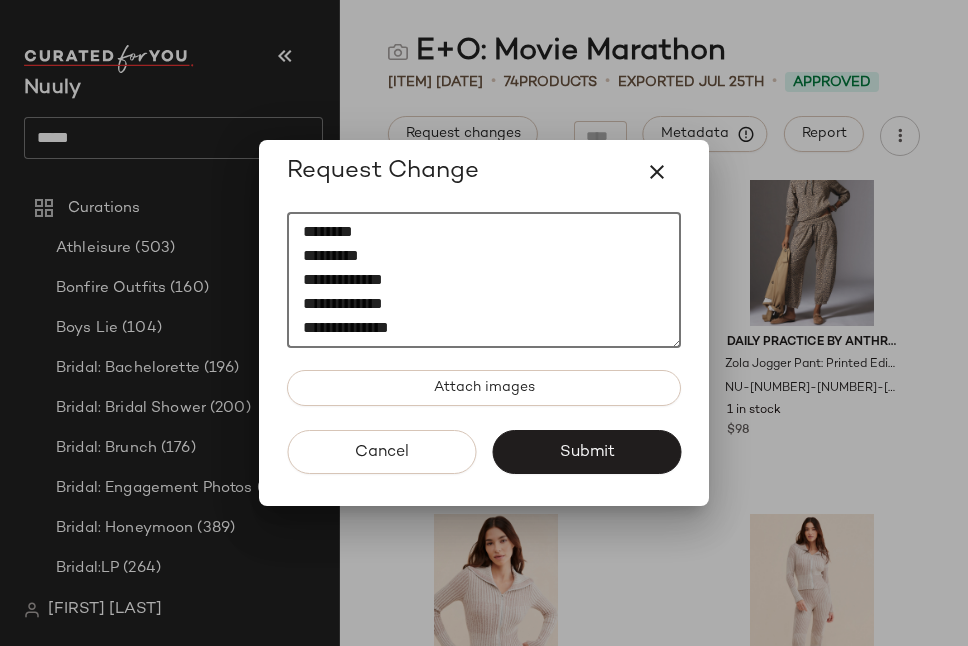 scroll, scrollTop: 72, scrollLeft: 0, axis: vertical 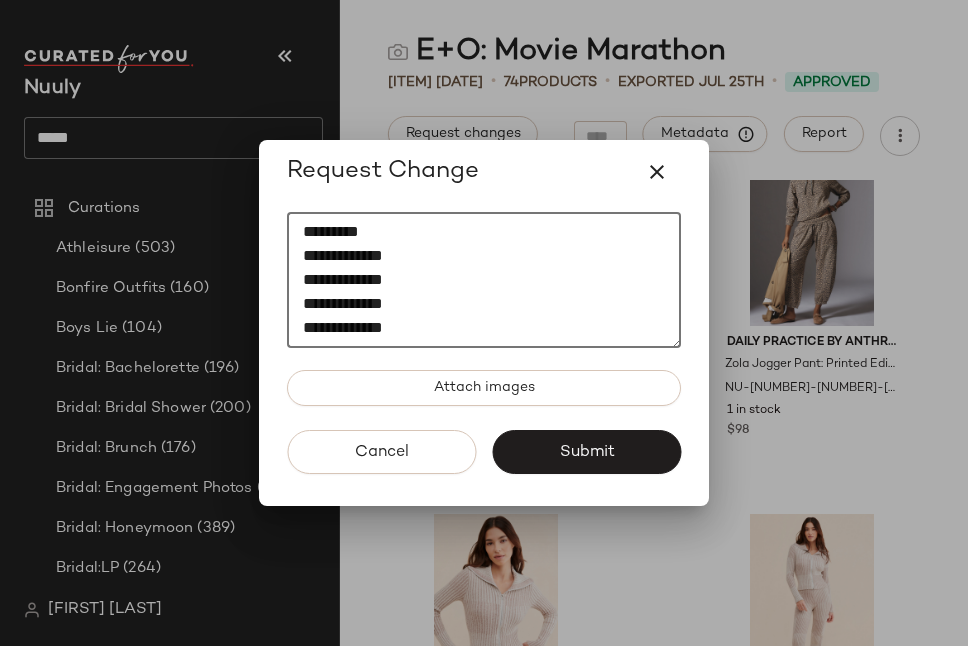 drag, startPoint x: 444, startPoint y: 329, endPoint x: 267, endPoint y: 327, distance: 177.01129 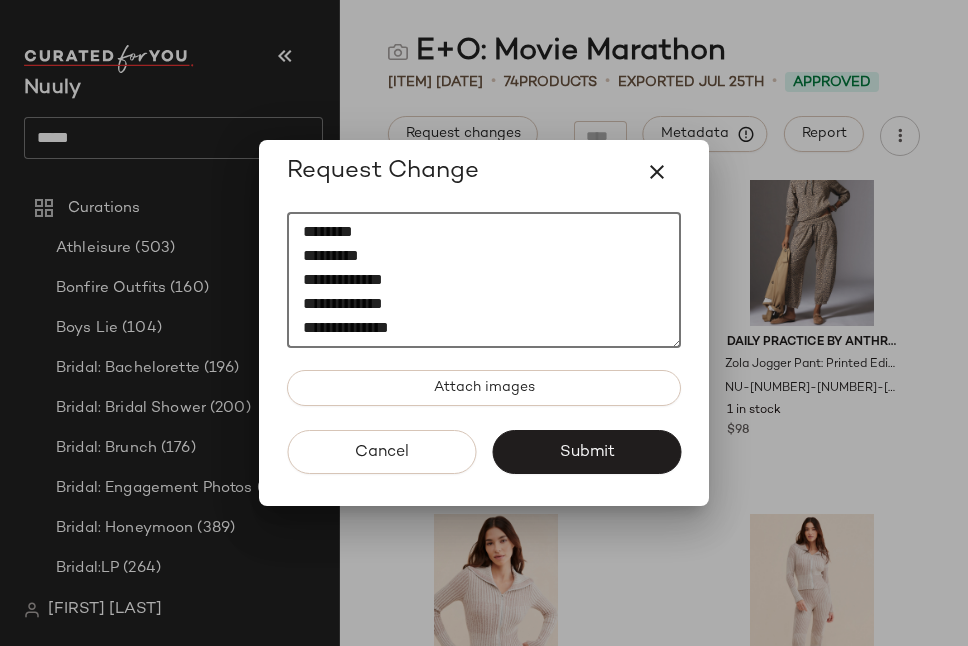 paste on "********" 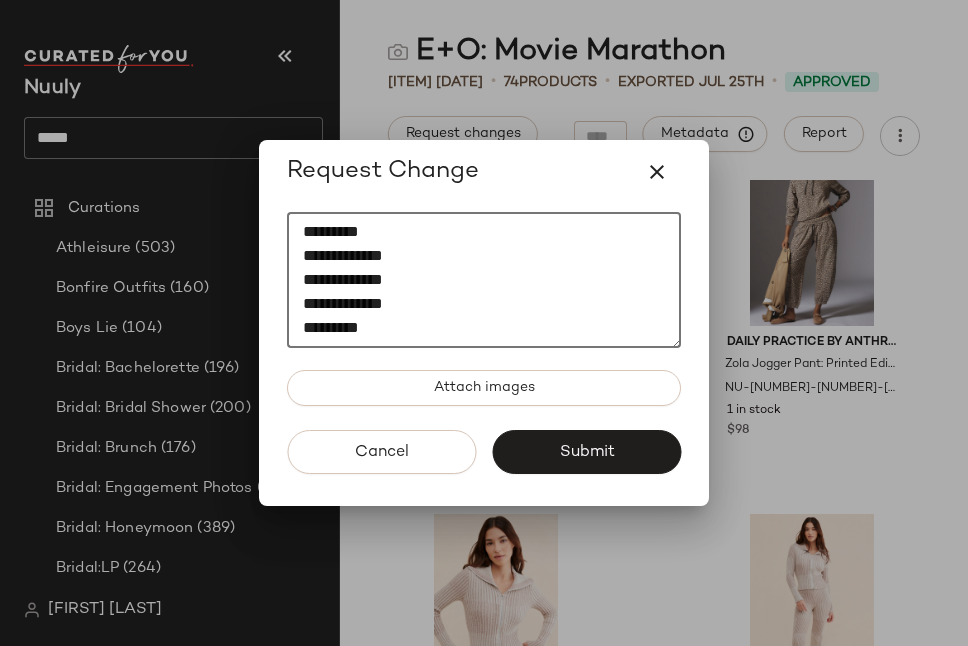 scroll, scrollTop: 84, scrollLeft: 0, axis: vertical 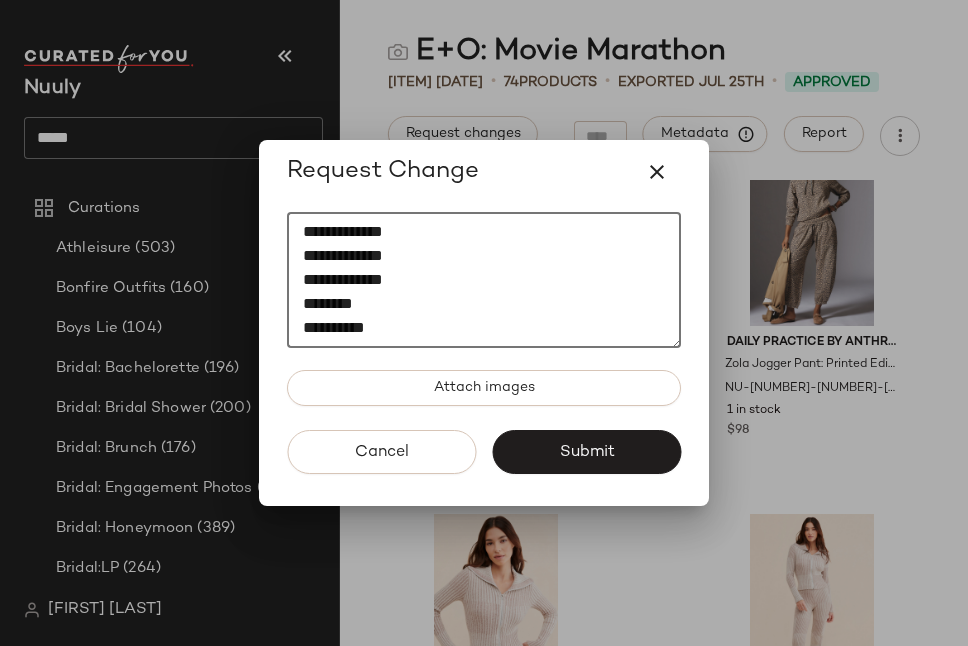 paste on "*********" 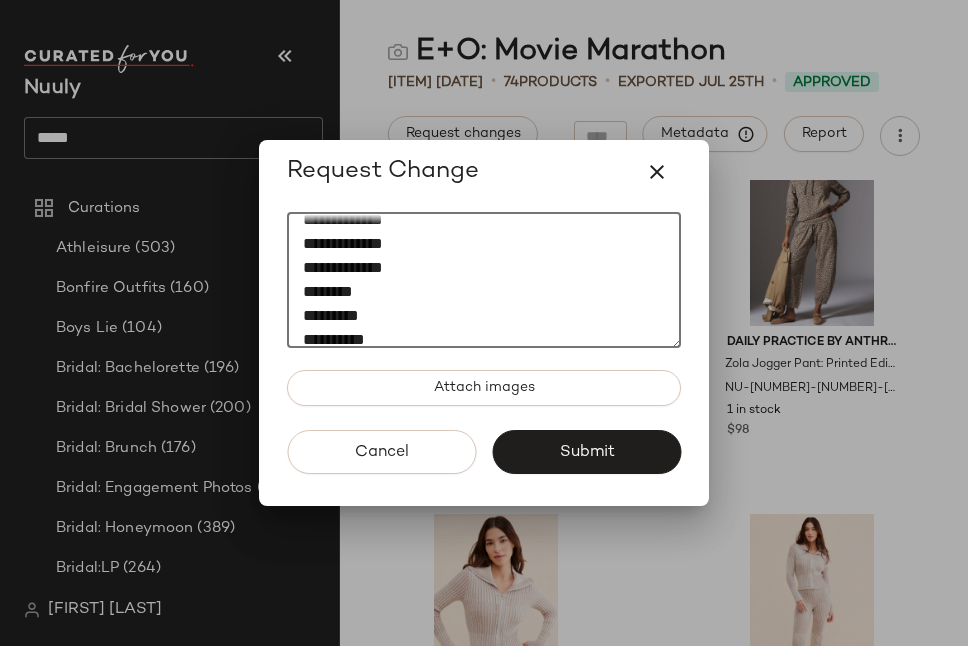 scroll, scrollTop: 132, scrollLeft: 0, axis: vertical 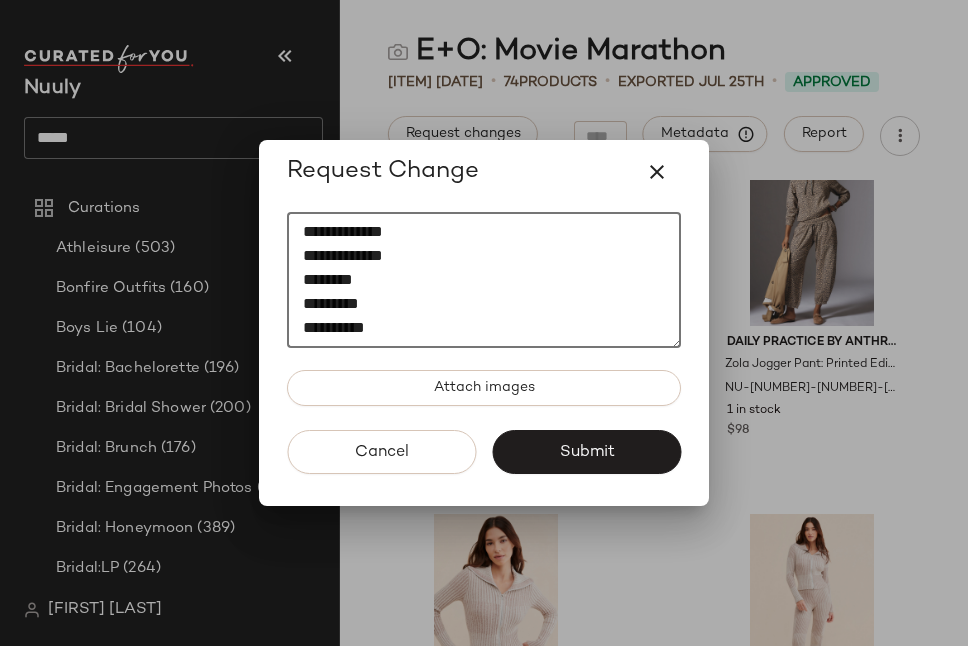 paste on "**********" 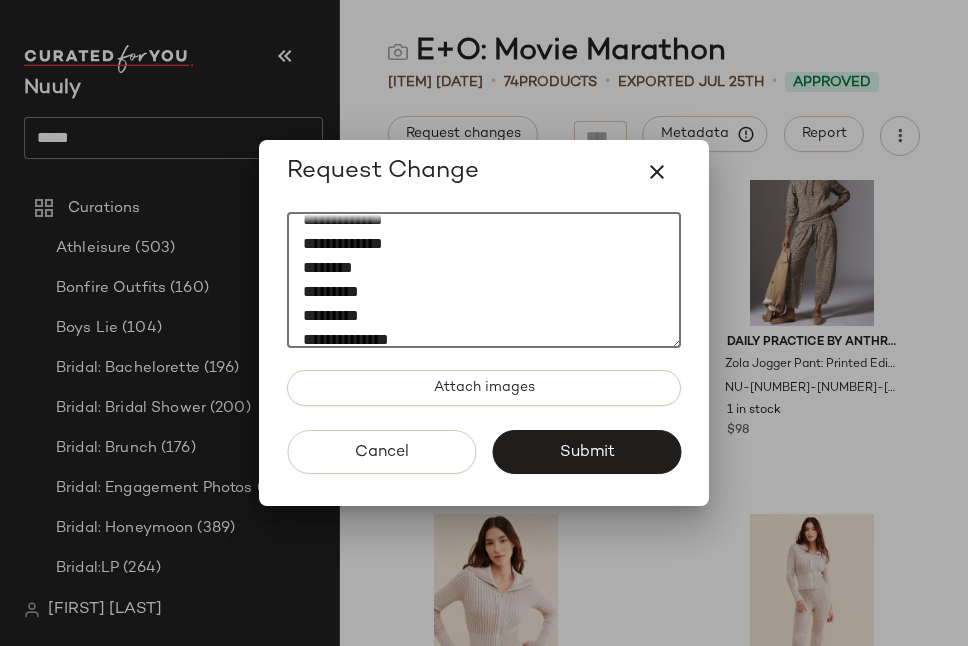 scroll, scrollTop: 156, scrollLeft: 0, axis: vertical 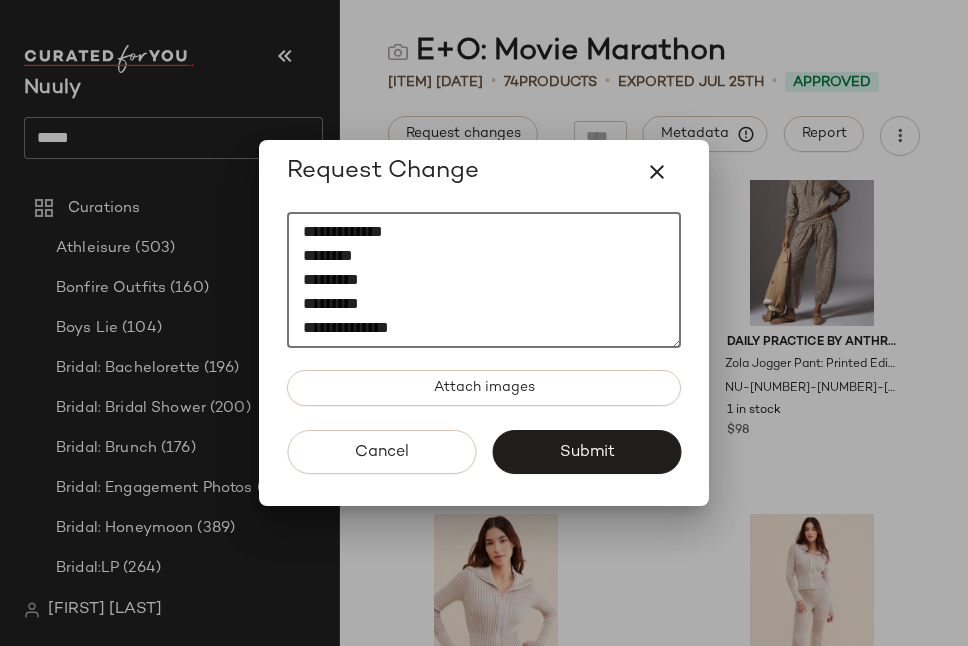 paste on "********" 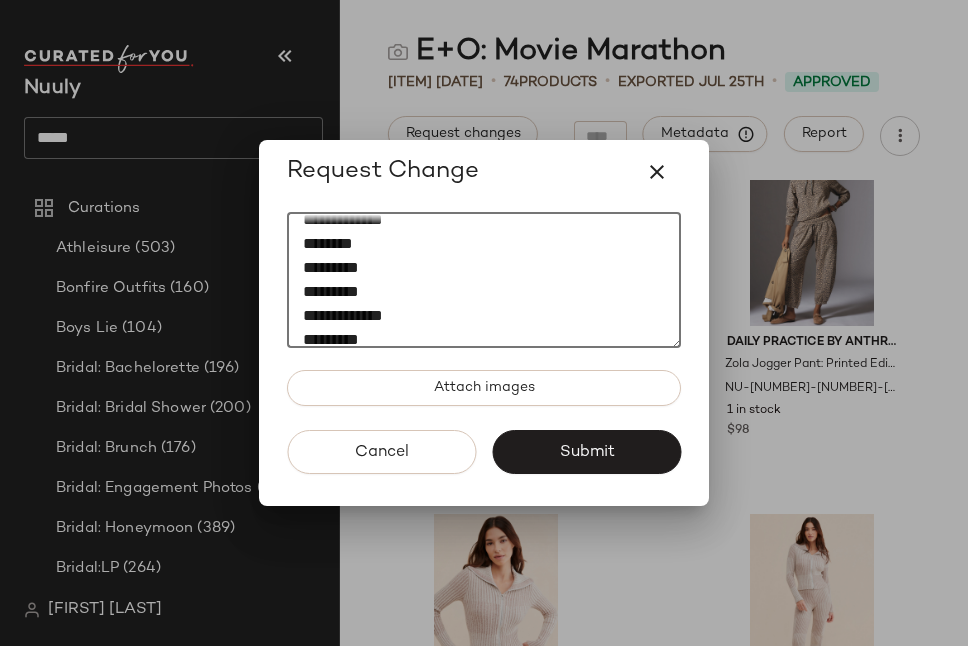 scroll, scrollTop: 180, scrollLeft: 0, axis: vertical 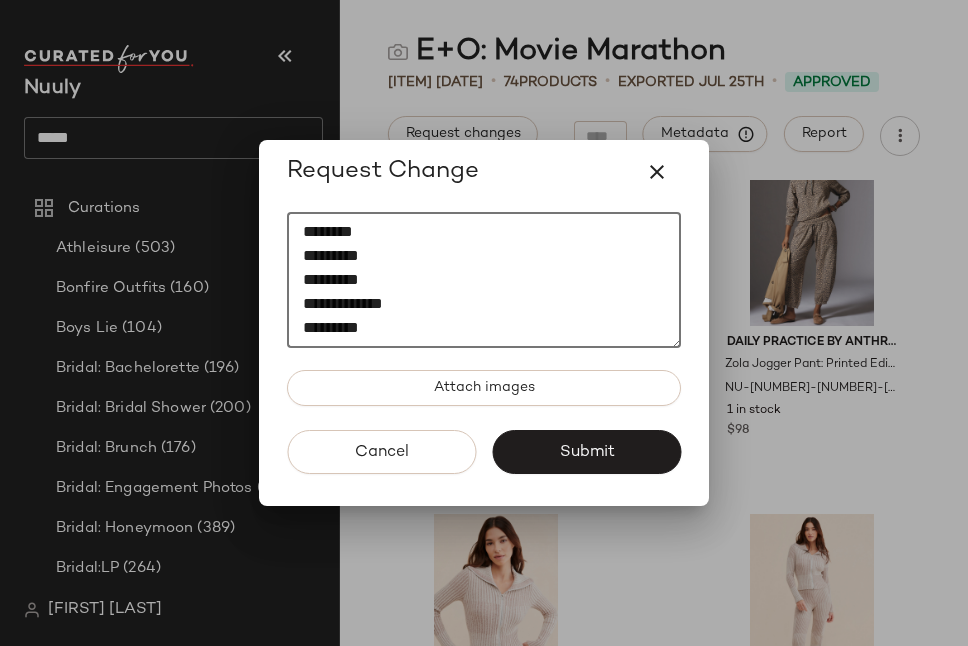 paste on "********" 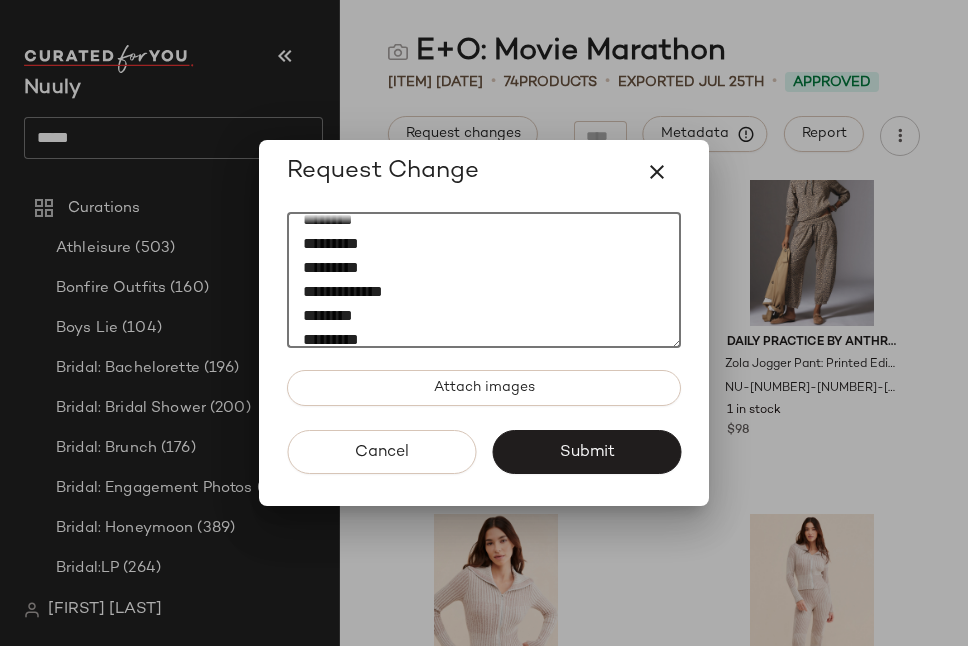 scroll, scrollTop: 204, scrollLeft: 0, axis: vertical 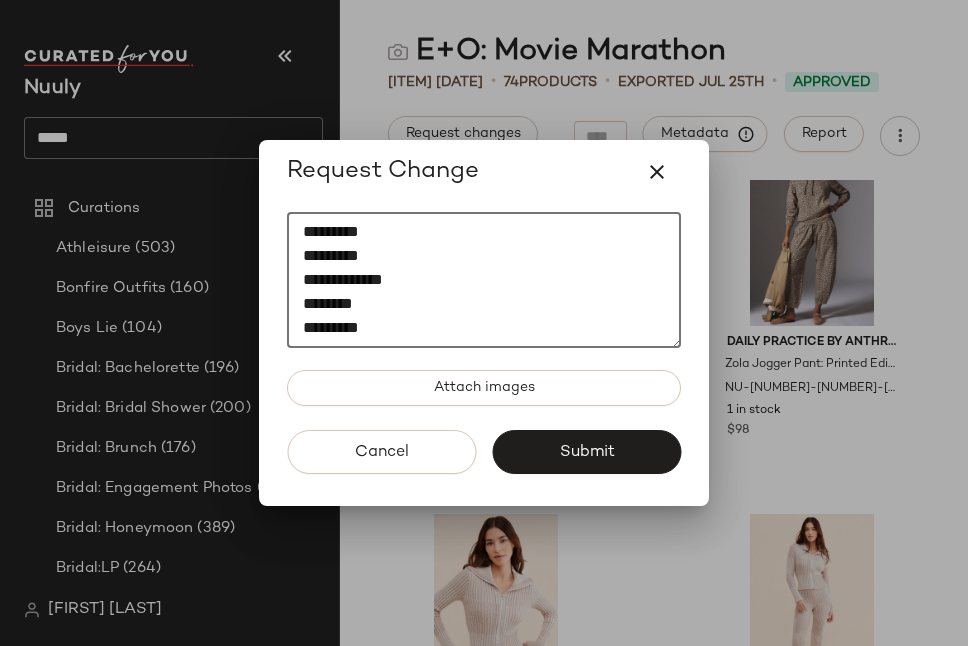 paste on "********" 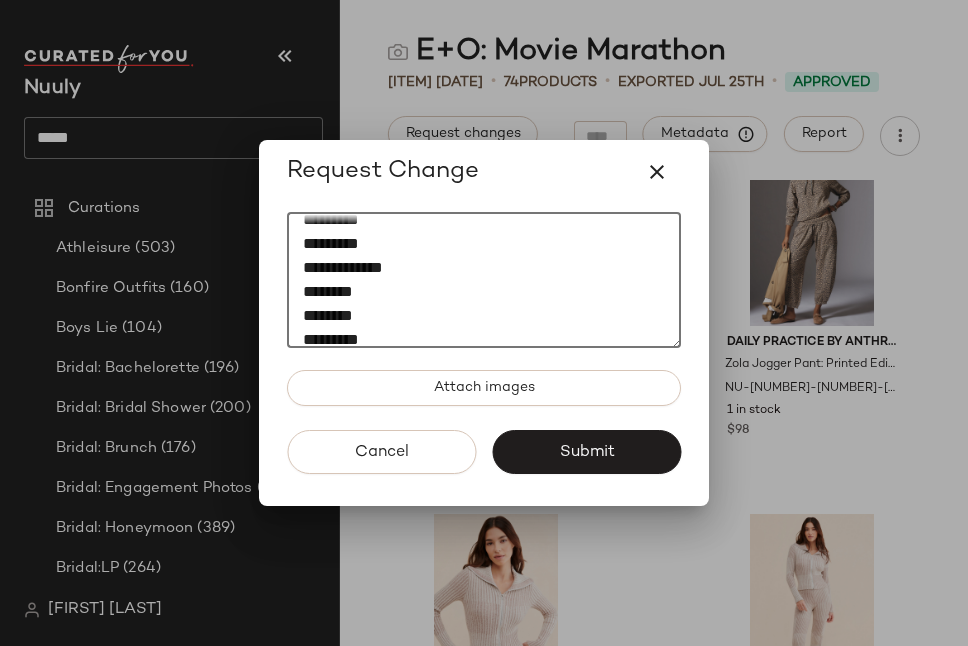 scroll, scrollTop: 228, scrollLeft: 0, axis: vertical 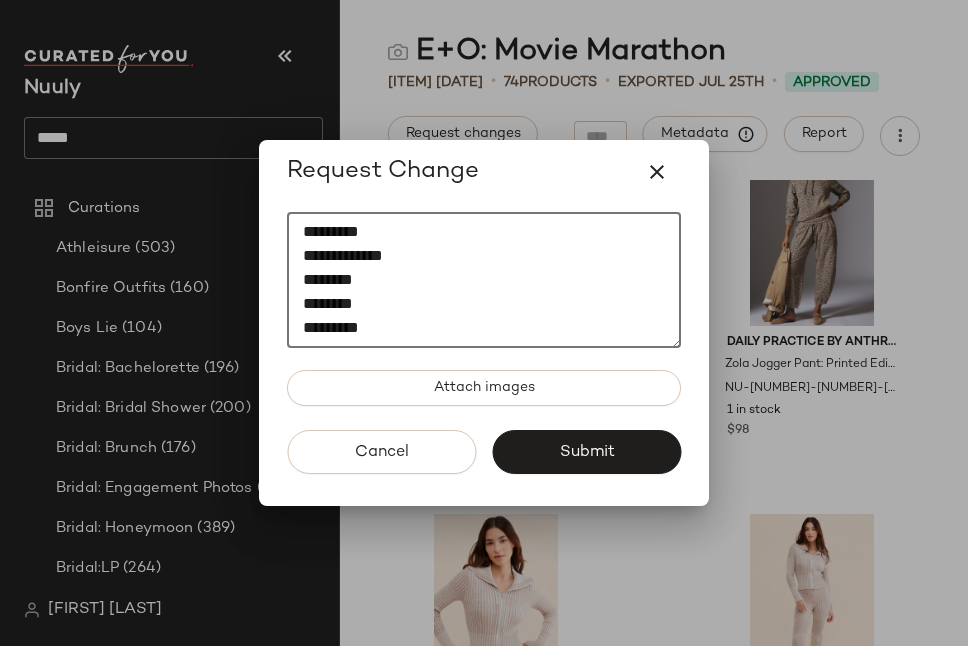 paste on "********" 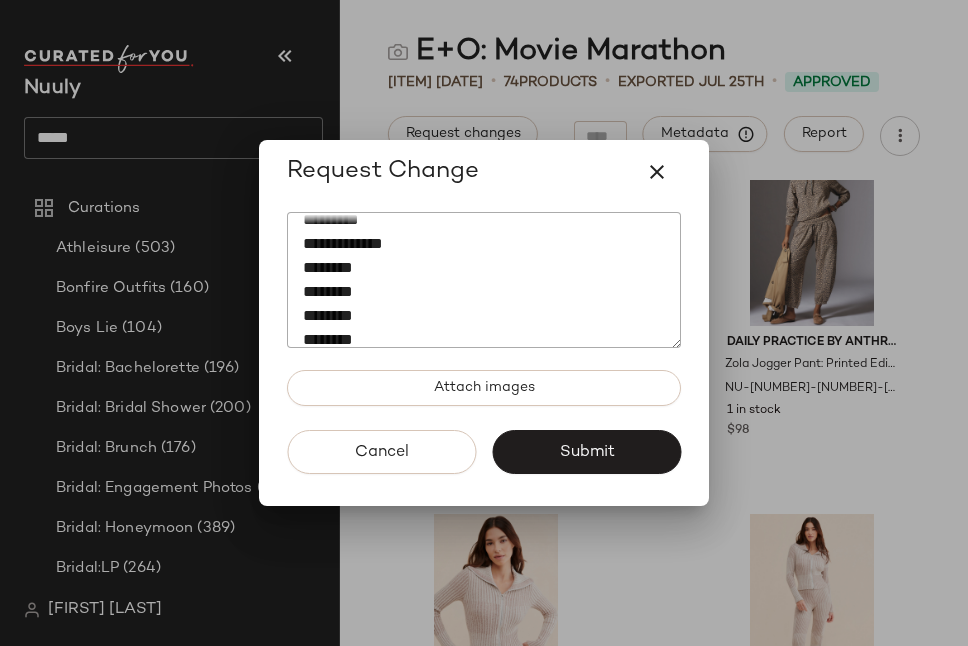 scroll, scrollTop: 240, scrollLeft: 0, axis: vertical 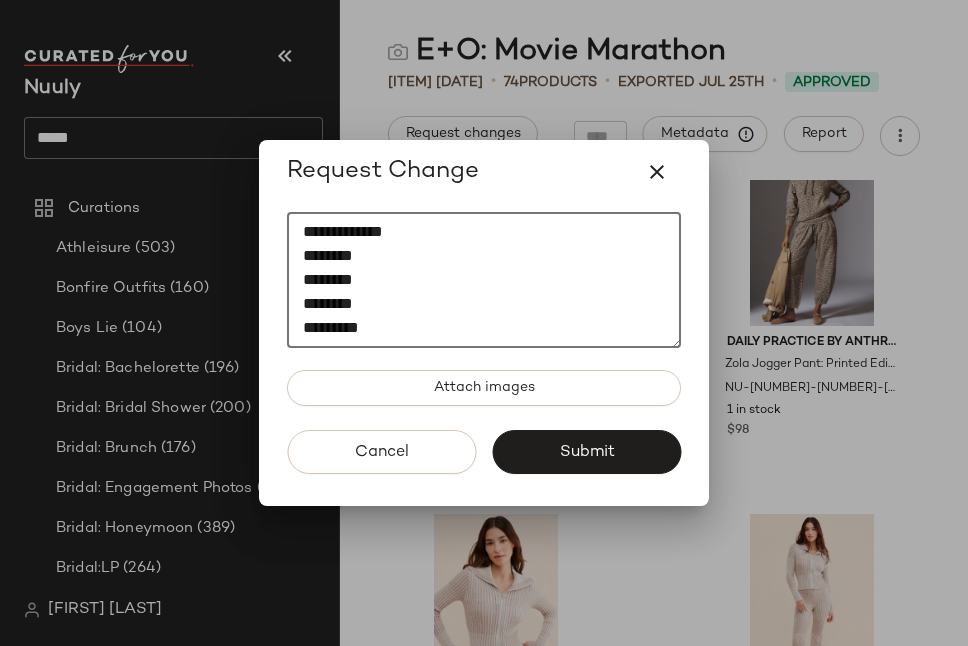 paste on "********" 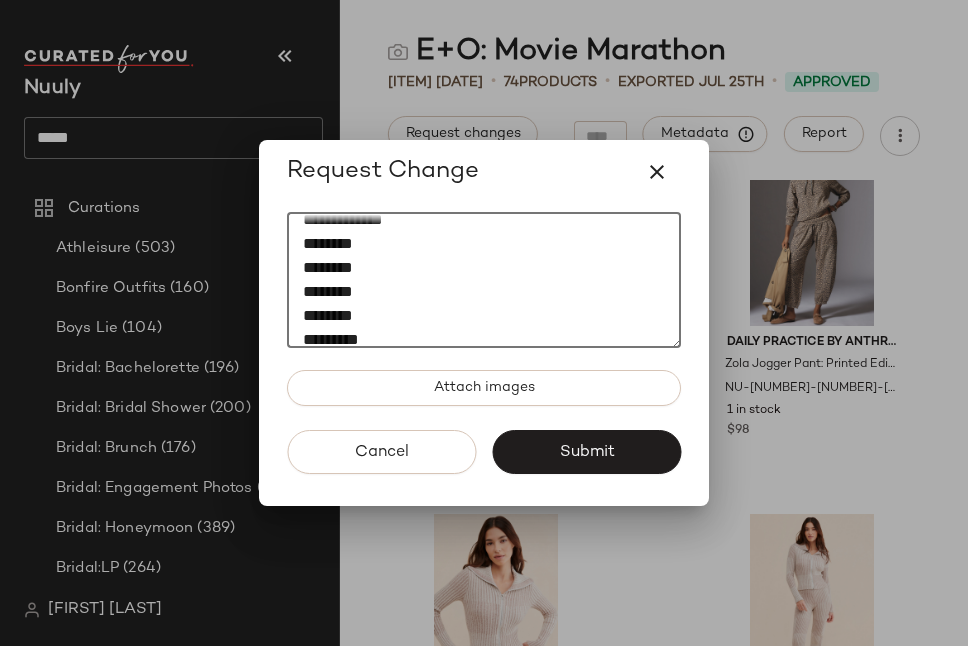 scroll, scrollTop: 276, scrollLeft: 0, axis: vertical 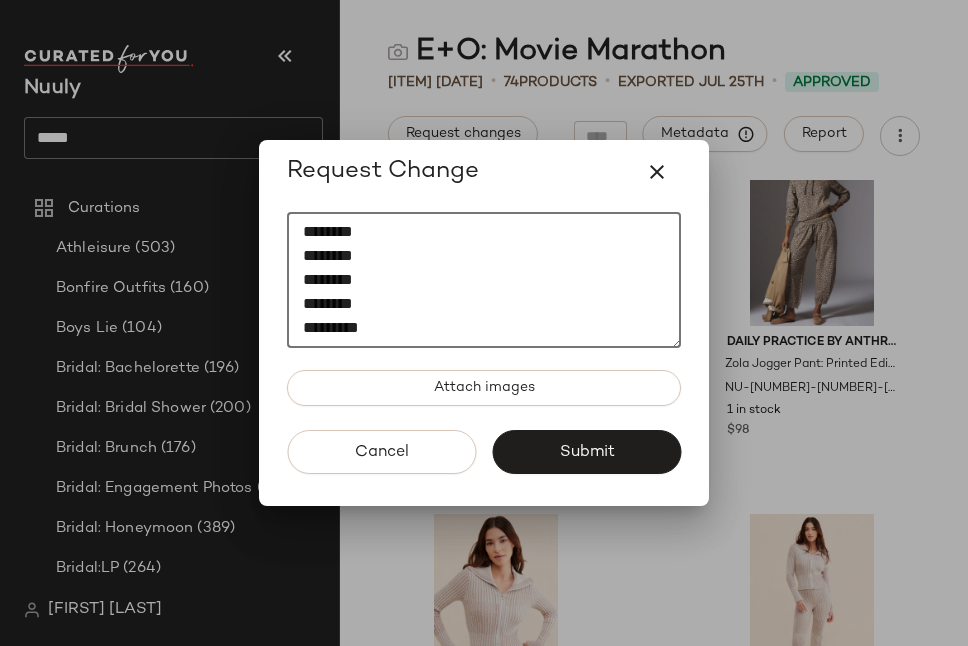 paste on "********" 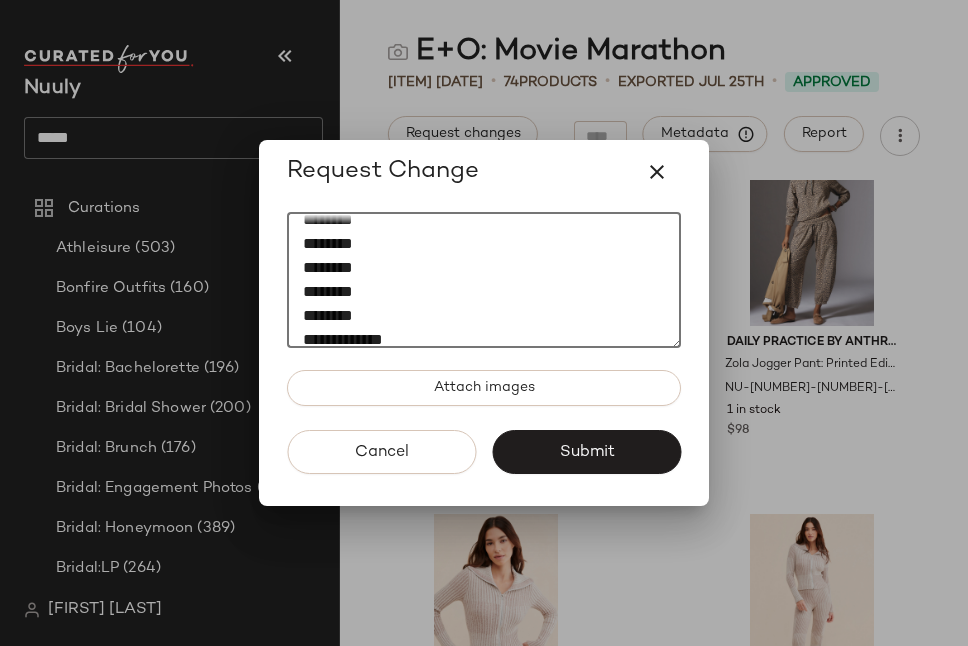 scroll, scrollTop: 300, scrollLeft: 0, axis: vertical 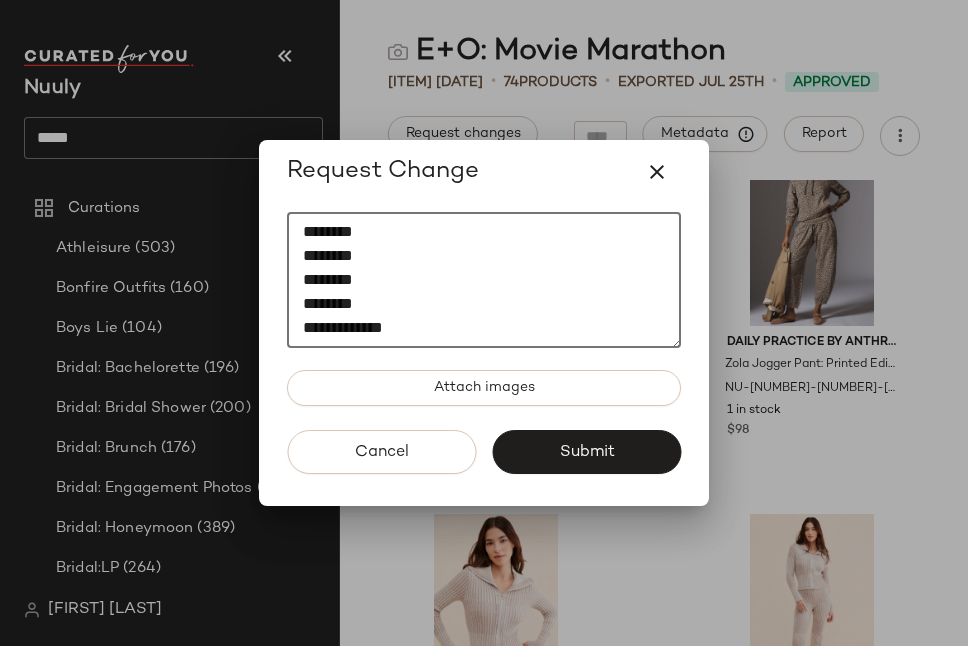 paste on "********" 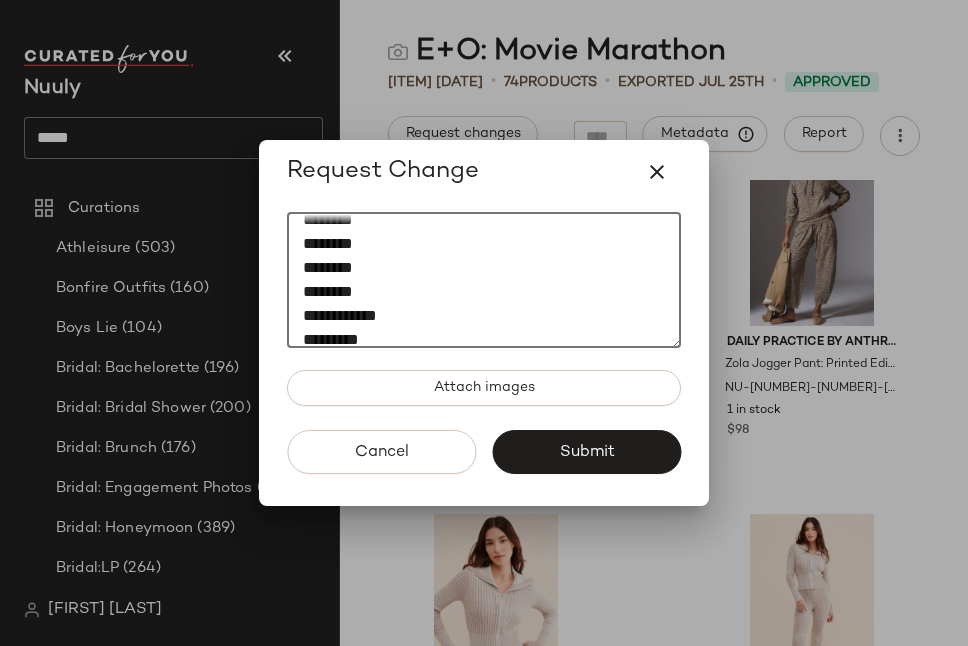 scroll, scrollTop: 324, scrollLeft: 0, axis: vertical 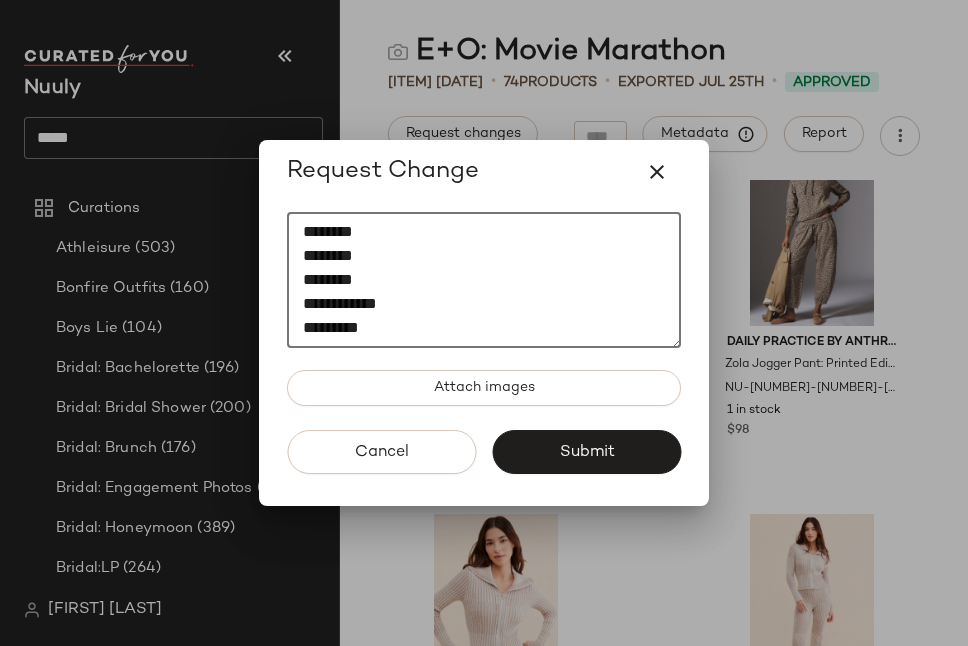 paste on "********" 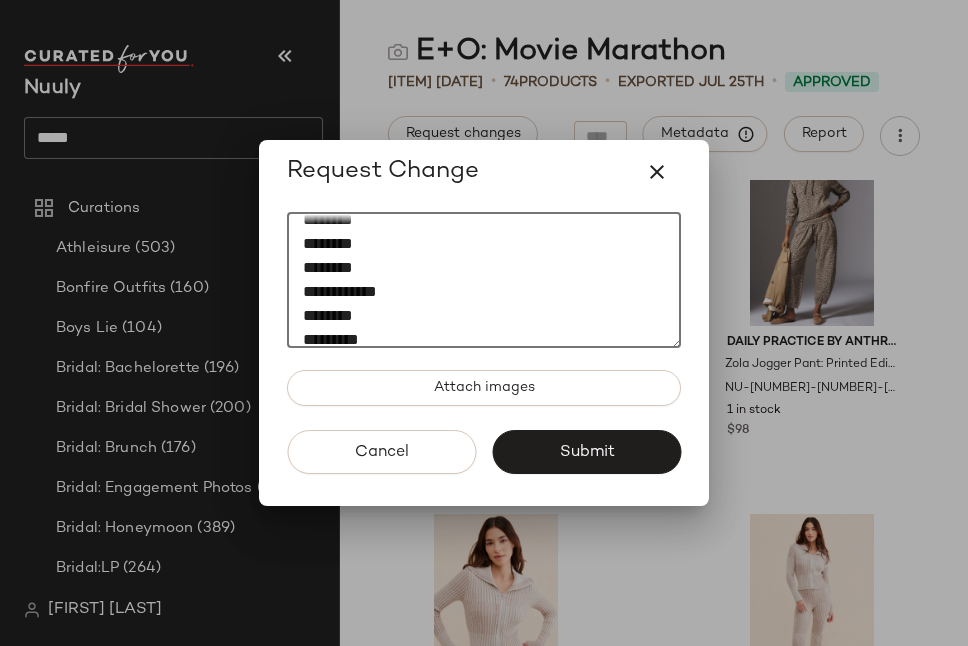 scroll, scrollTop: 348, scrollLeft: 0, axis: vertical 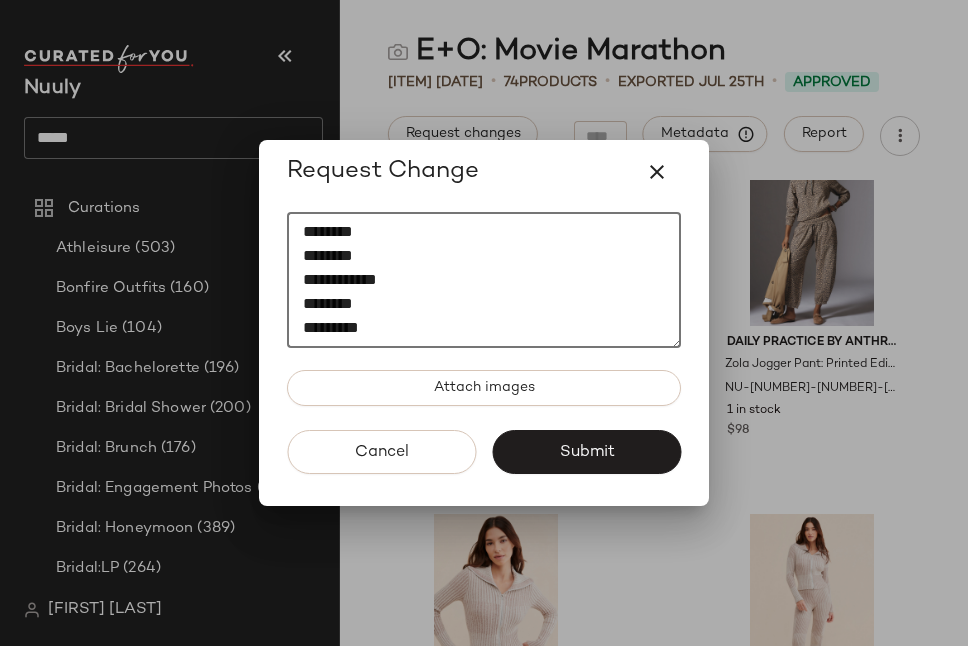 paste on "********" 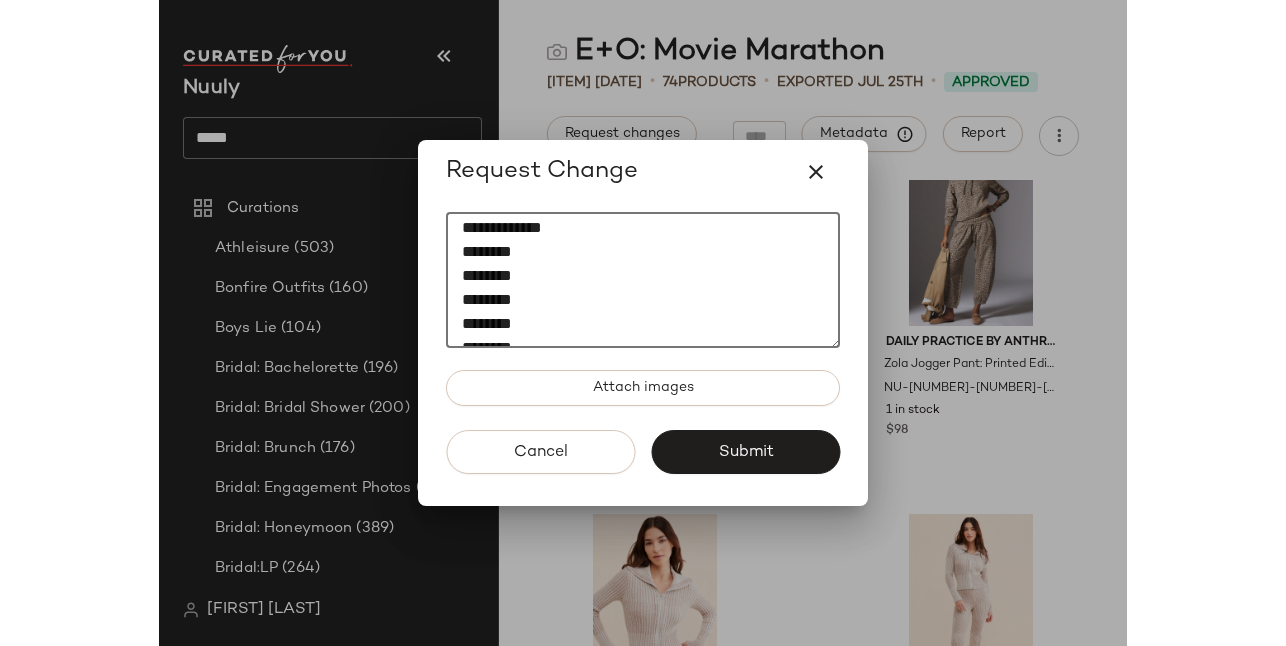 scroll, scrollTop: 384, scrollLeft: 0, axis: vertical 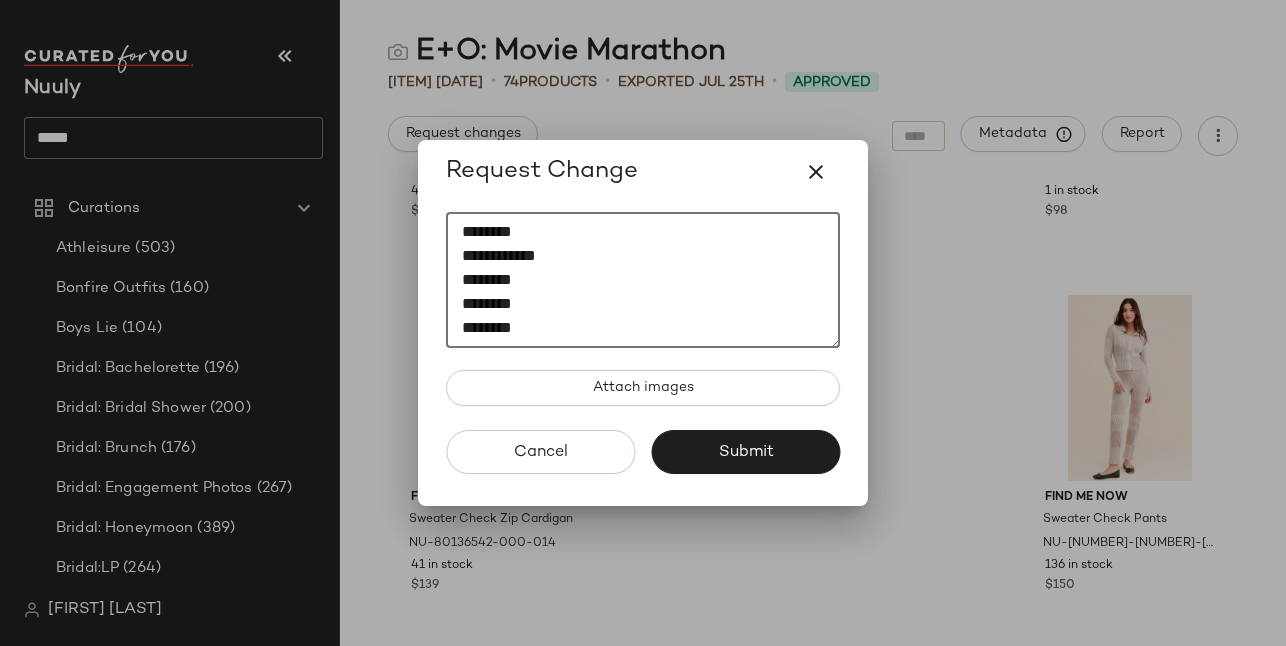 type on "**********" 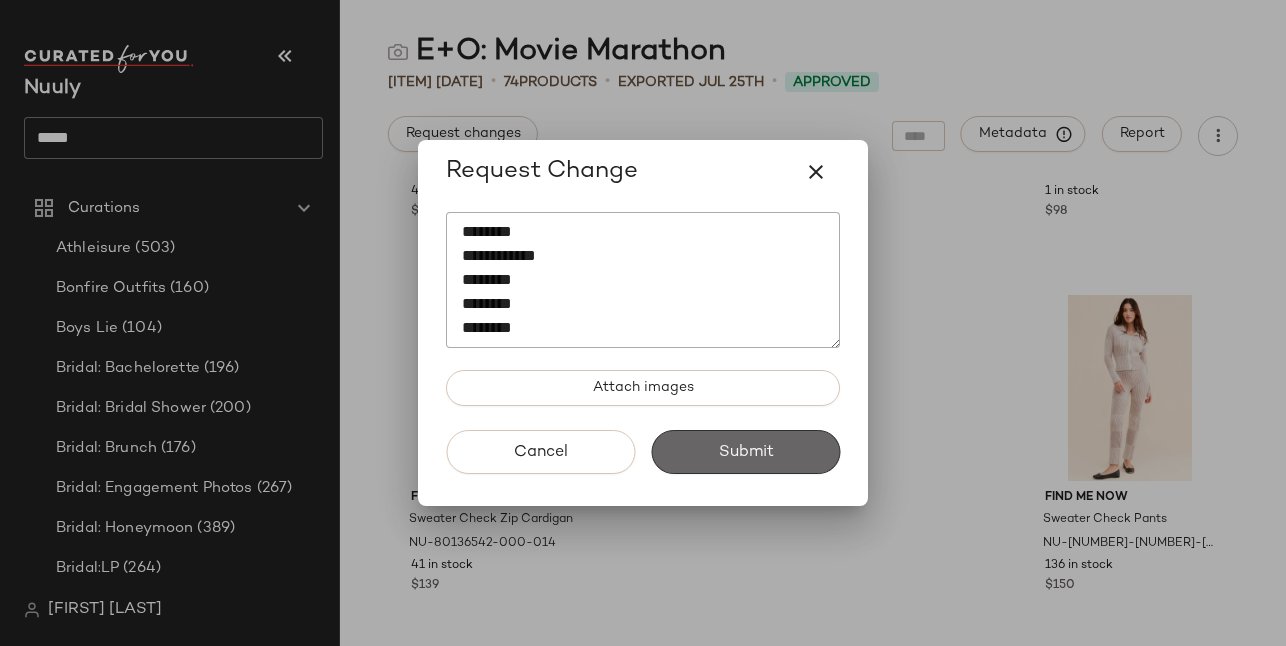 click on "Submit" 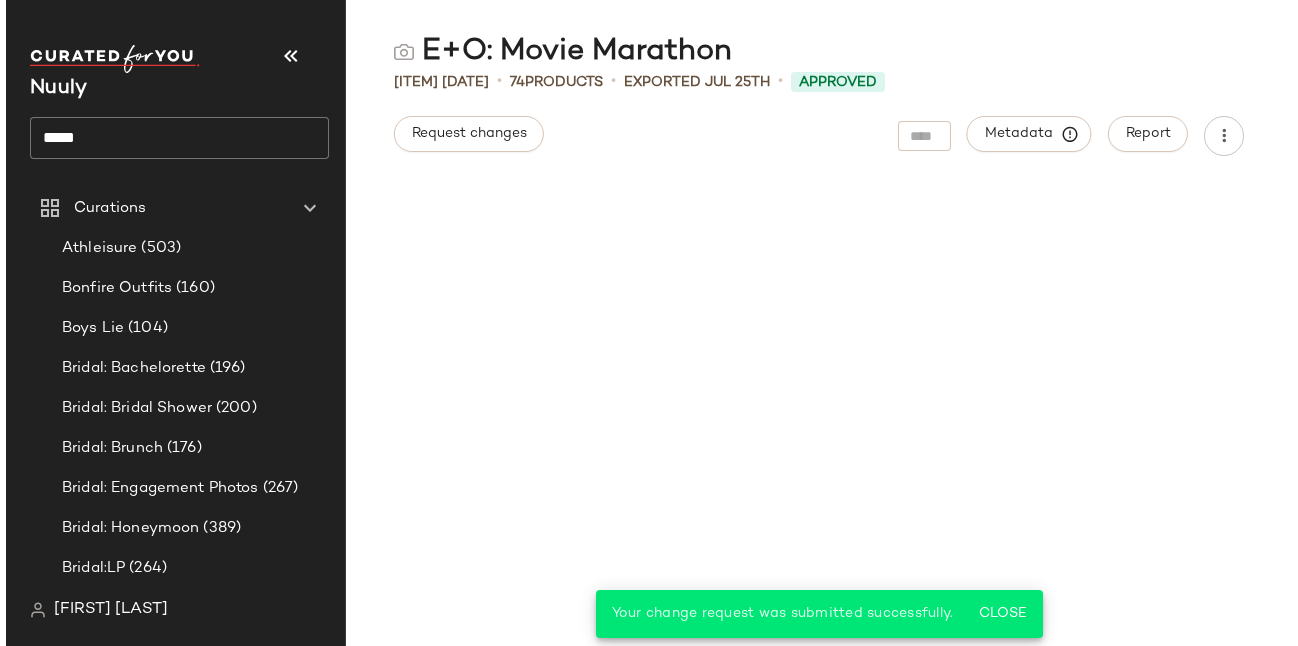 scroll, scrollTop: 0, scrollLeft: 0, axis: both 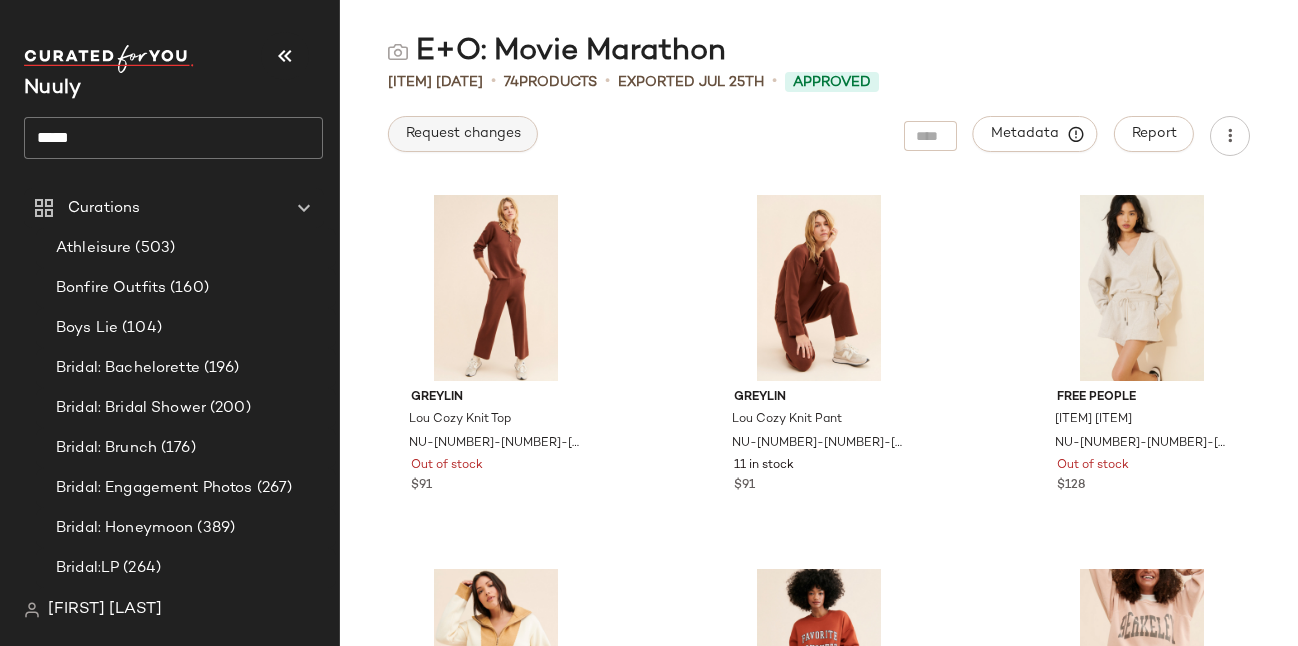 click on "Request changes" at bounding box center (463, 134) 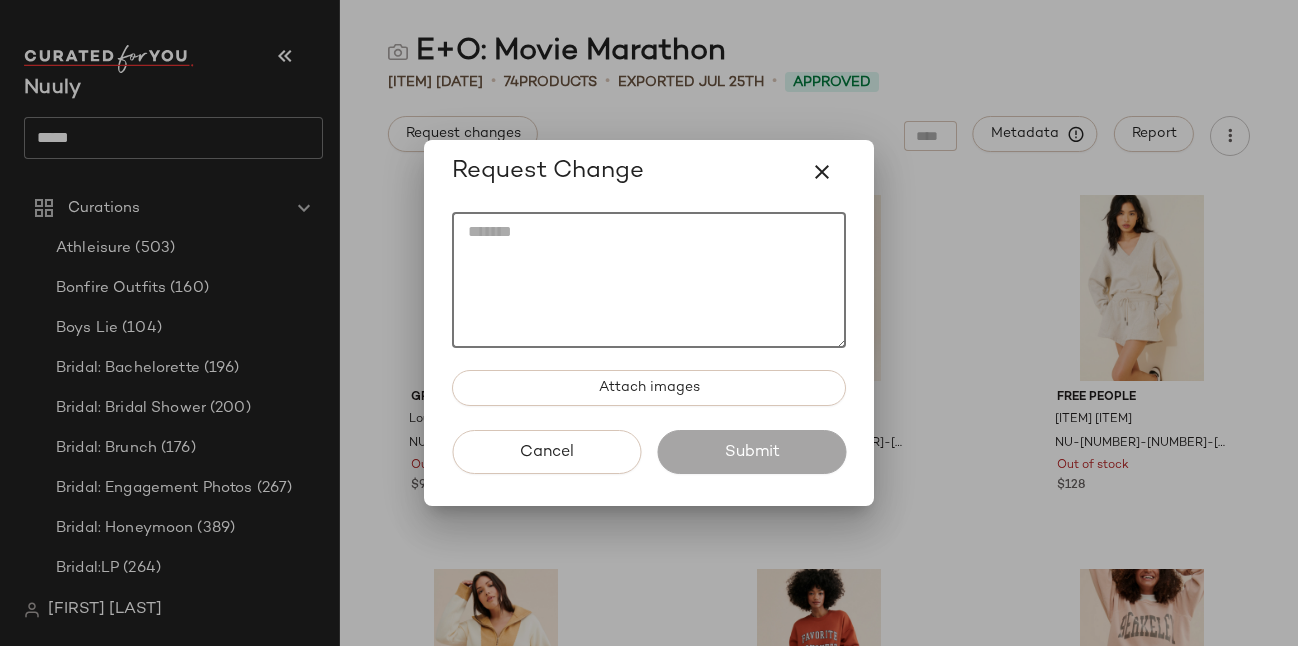 click 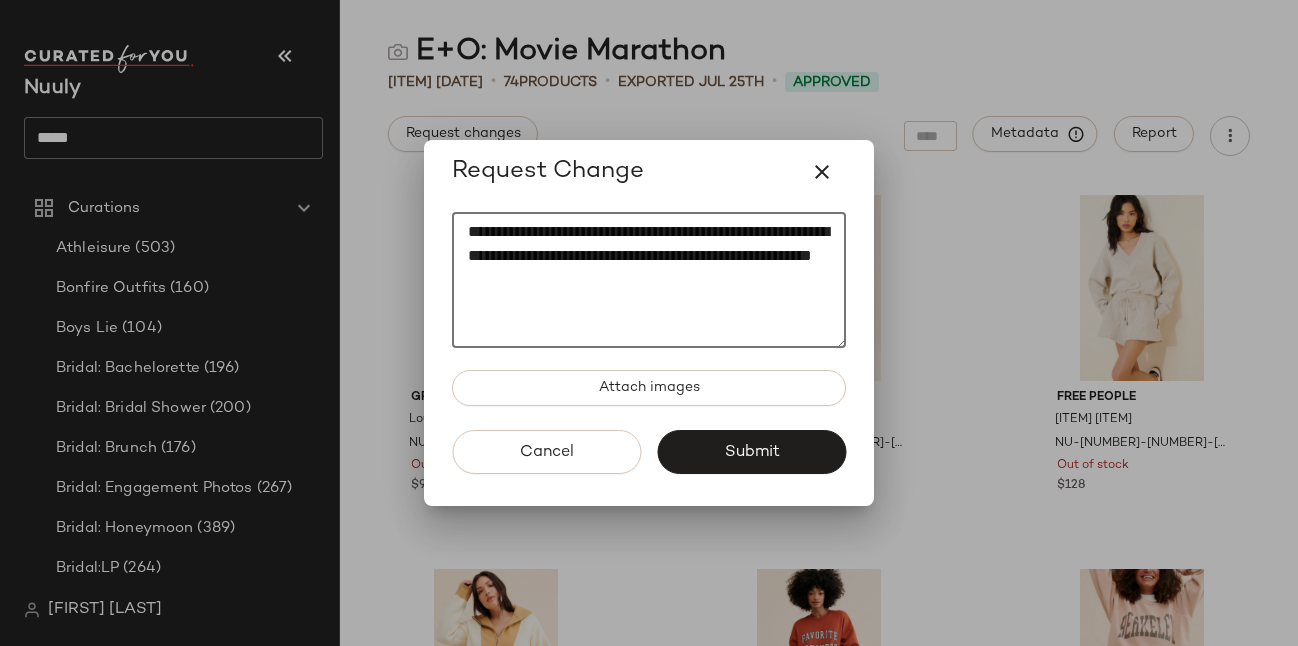 drag, startPoint x: 765, startPoint y: 256, endPoint x: 809, endPoint y: 271, distance: 46.486557 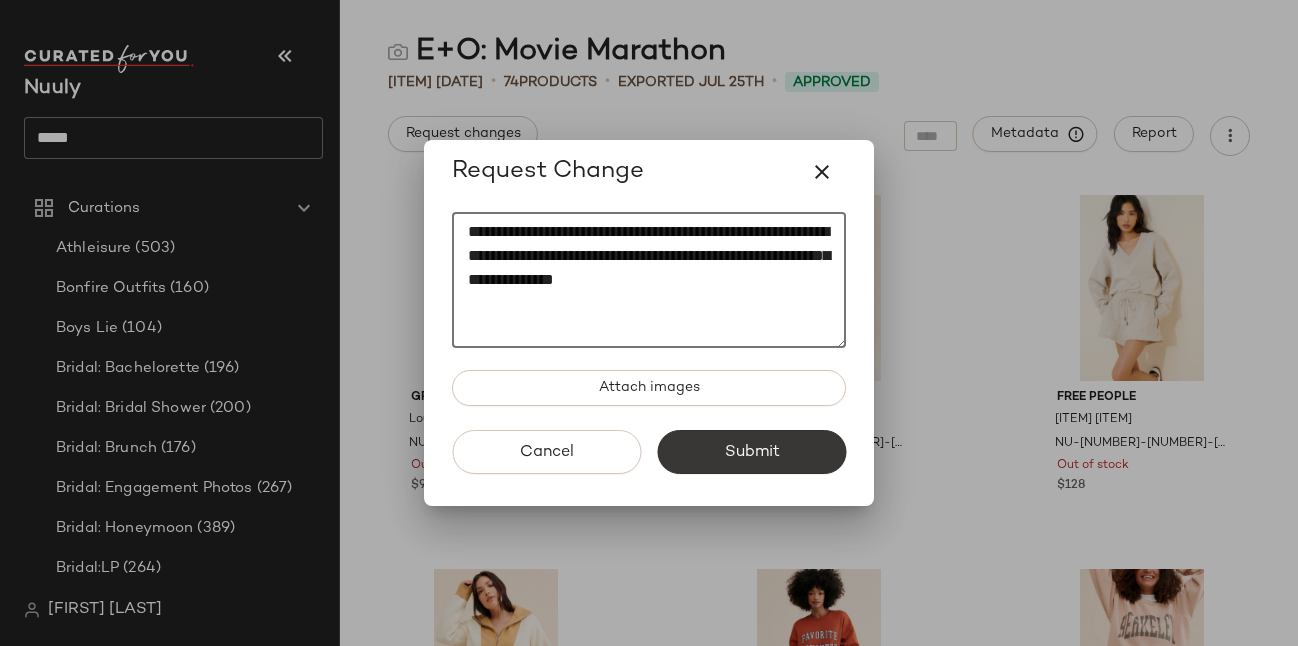 type on "**********" 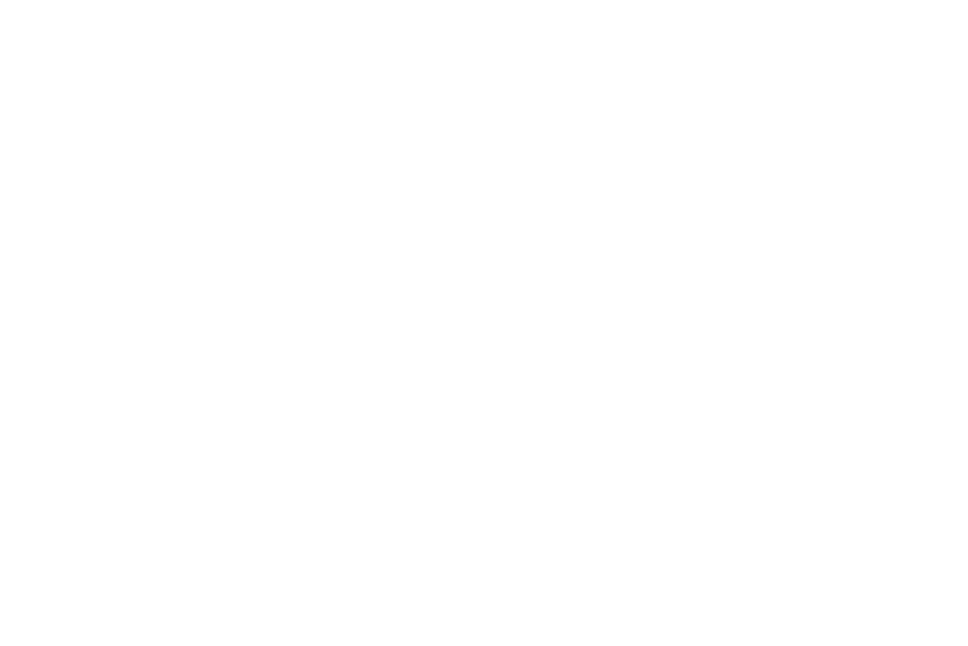 scroll, scrollTop: 0, scrollLeft: 0, axis: both 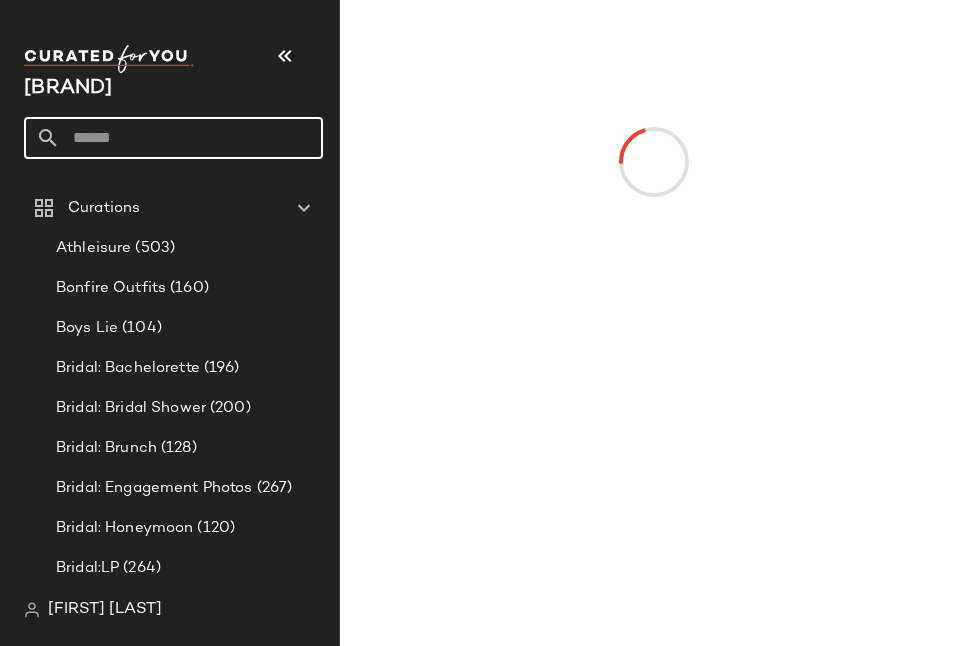 click 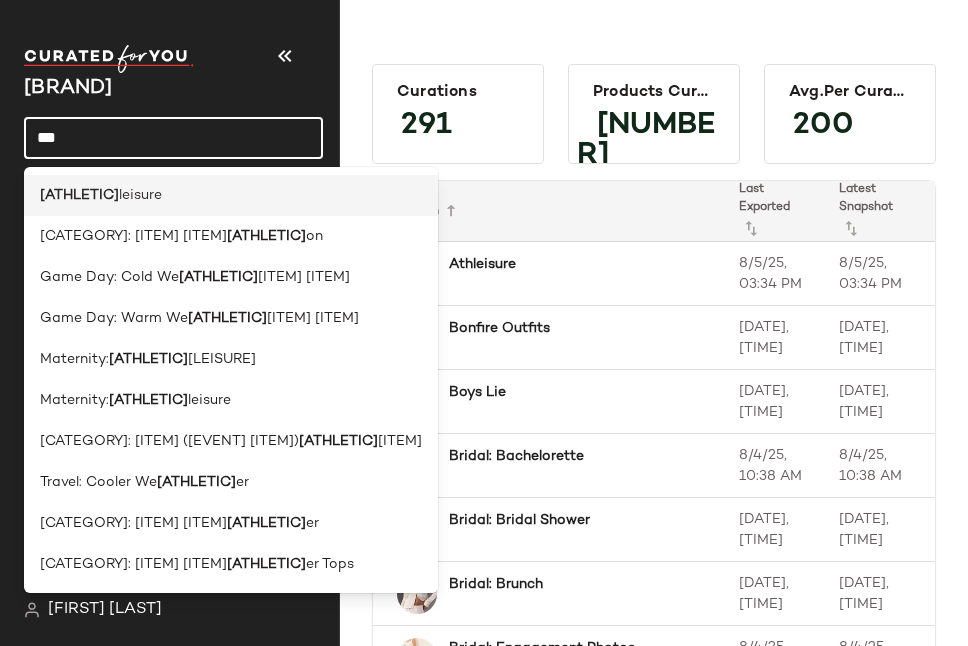 type on "***" 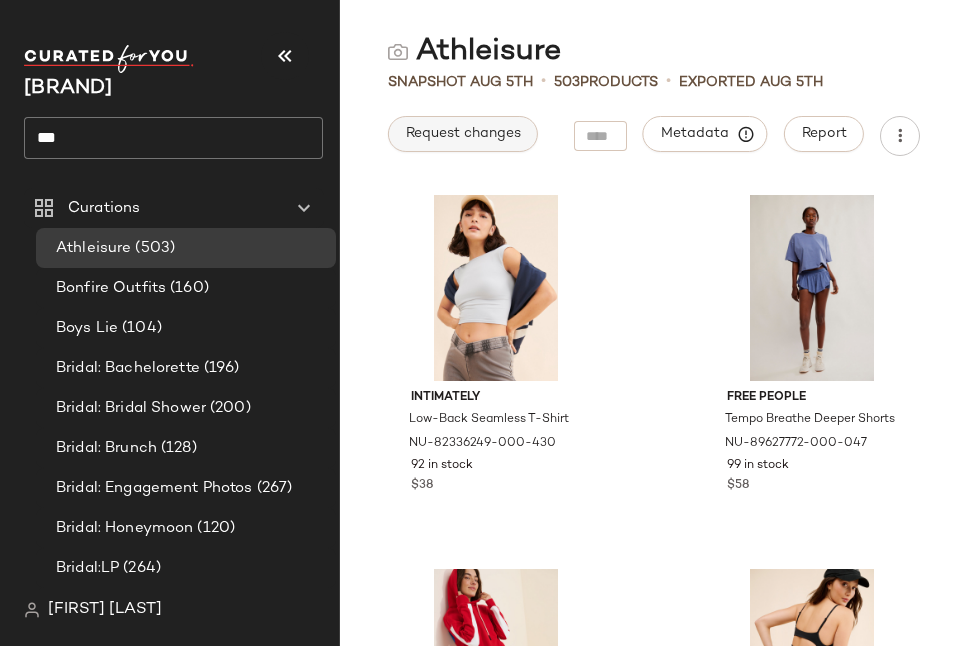 click on "Request changes" 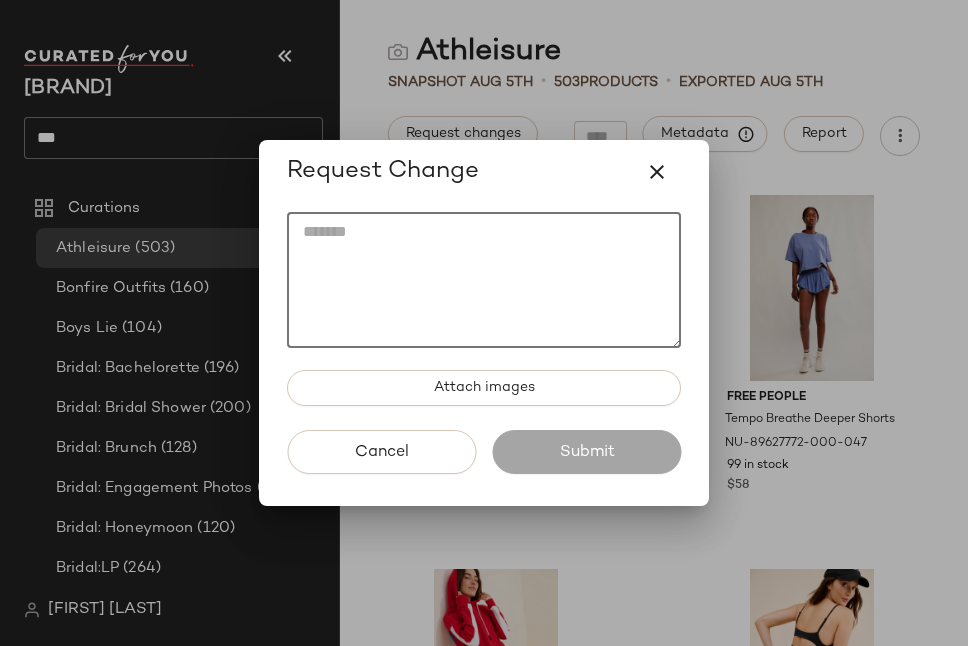 click 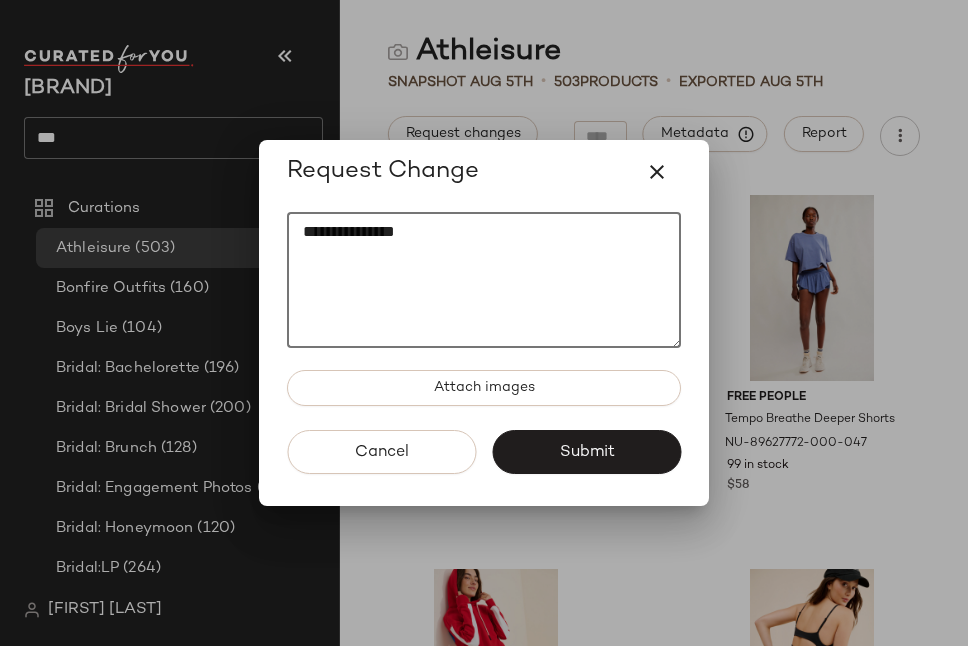 paste on "********" 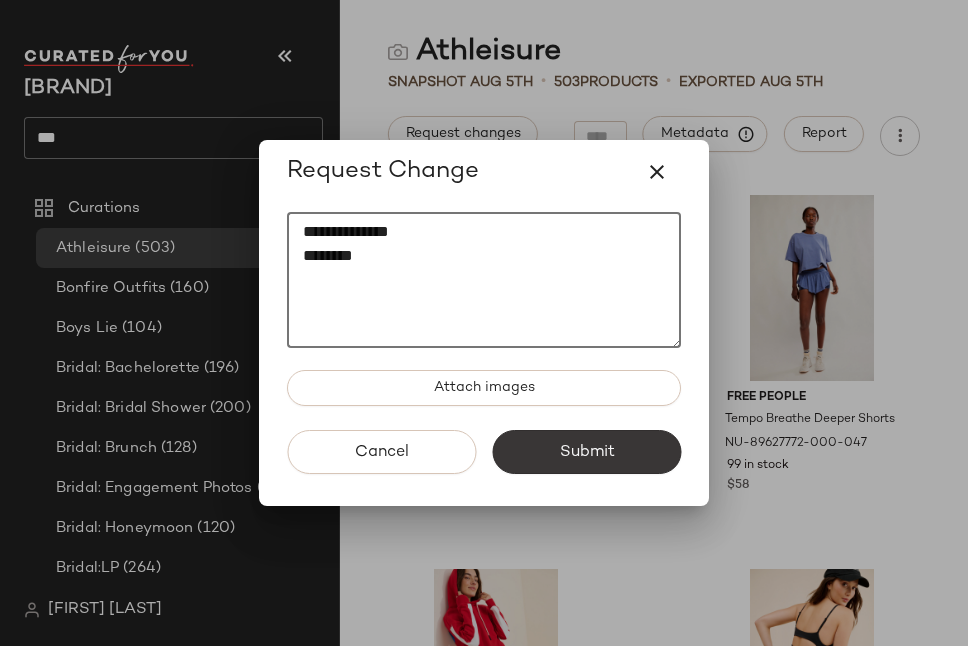 type on "**********" 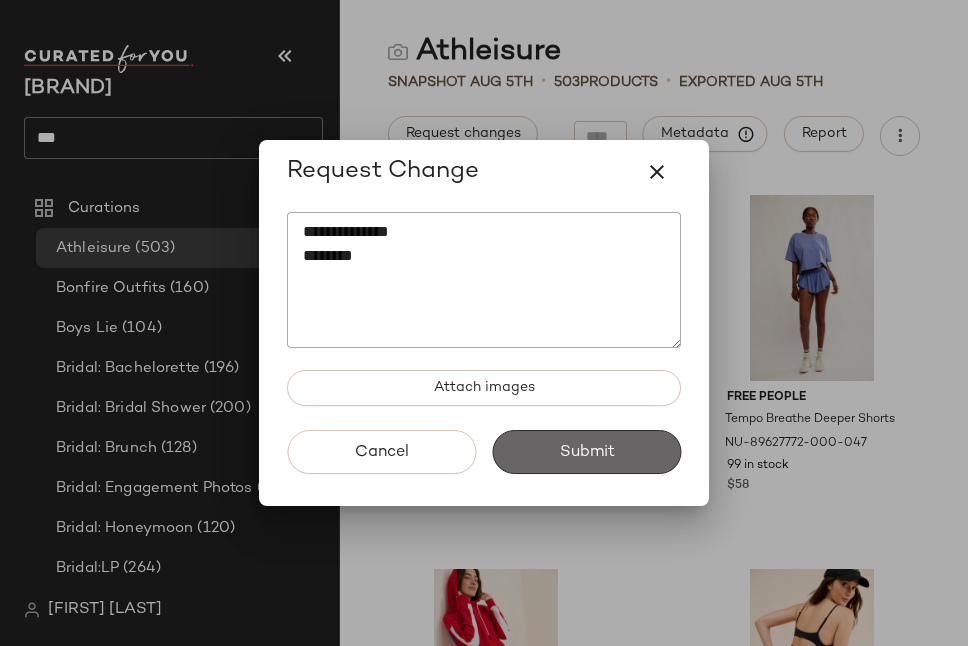 click on "Submit" at bounding box center [586, 452] 